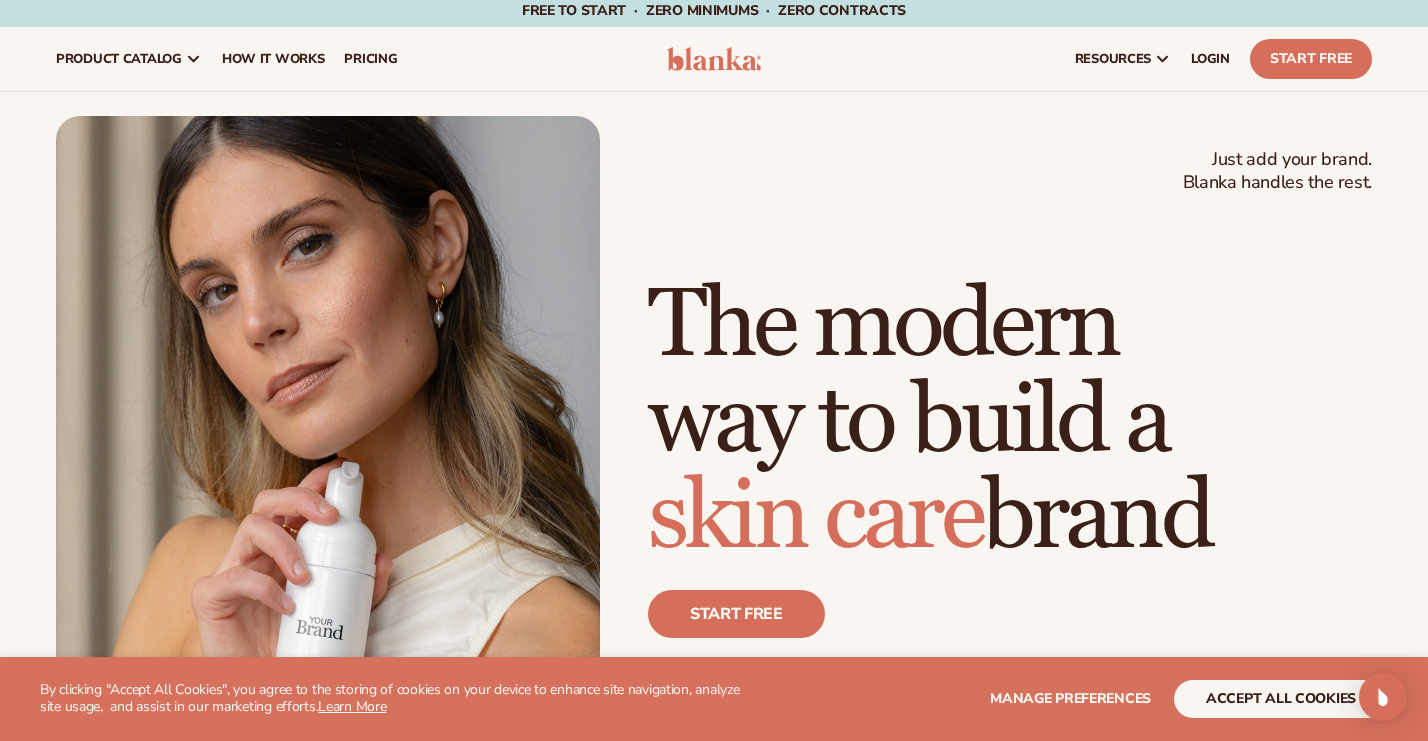 scroll, scrollTop: 0, scrollLeft: 0, axis: both 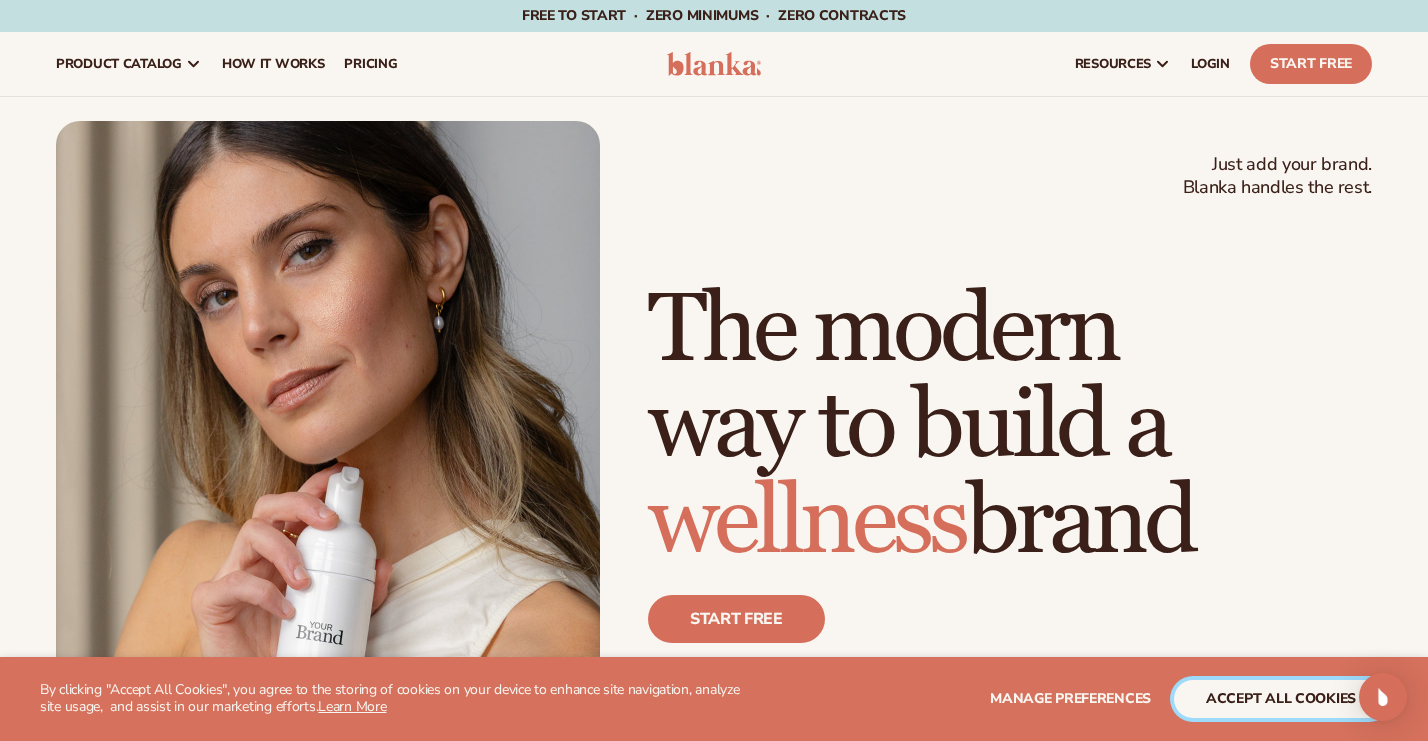 click on "accept all cookies" at bounding box center [1281, 699] 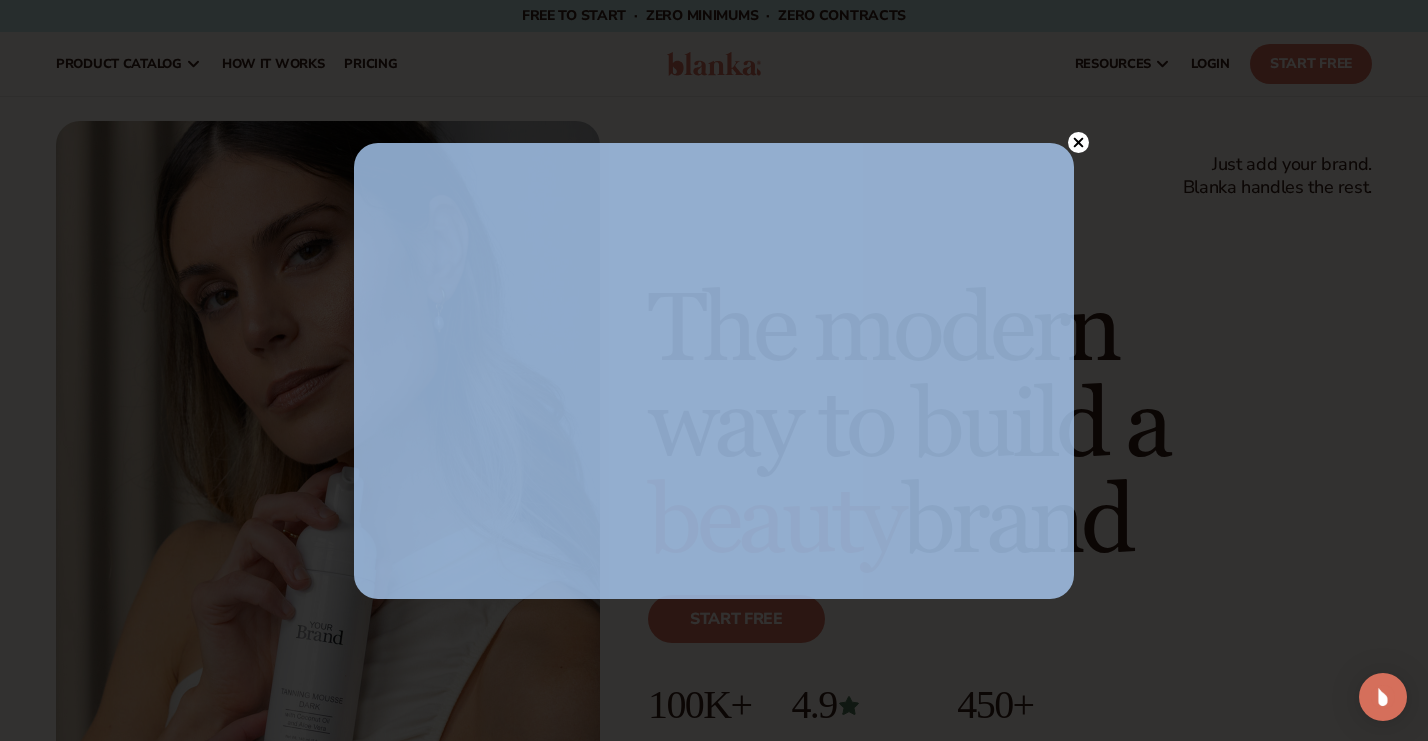 drag, startPoint x: 1081, startPoint y: 140, endPoint x: 1146, endPoint y: 306, distance: 178.27226 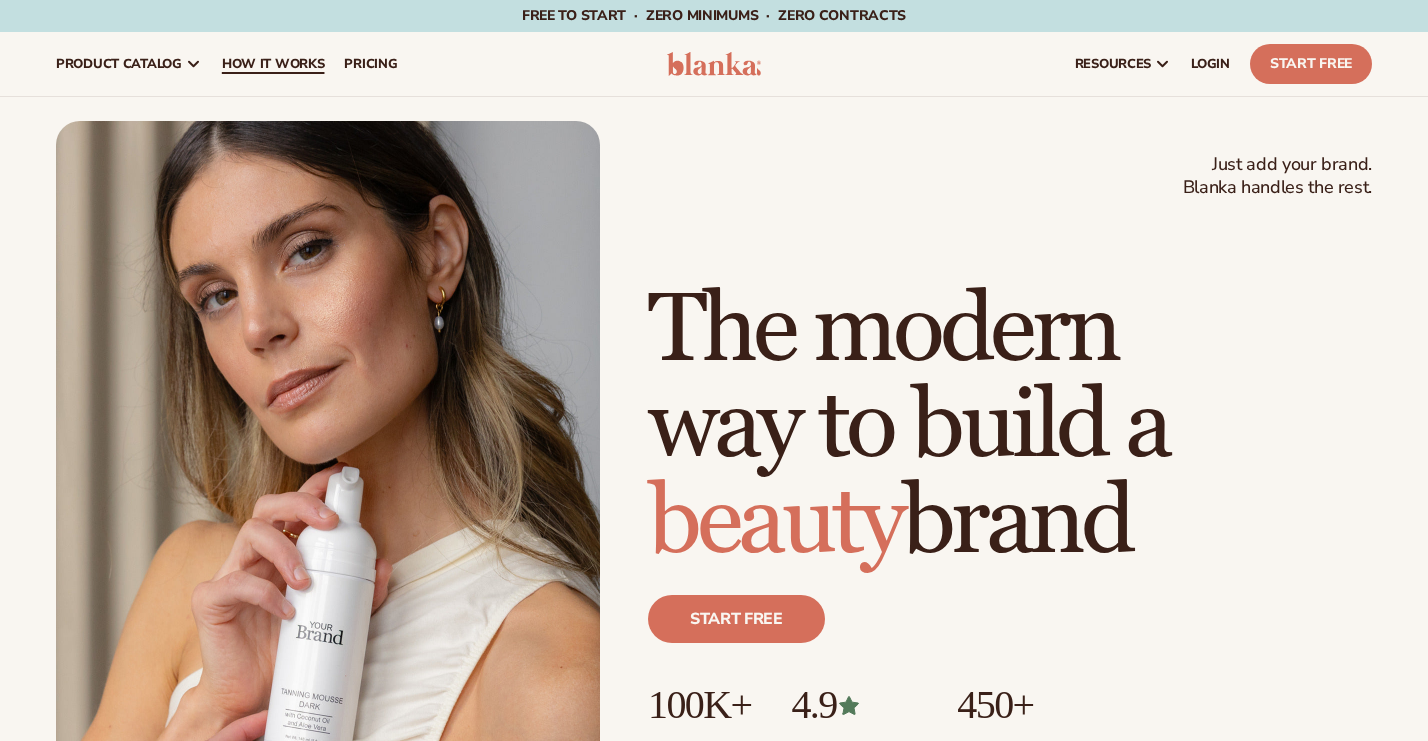 scroll, scrollTop: 0, scrollLeft: 0, axis: both 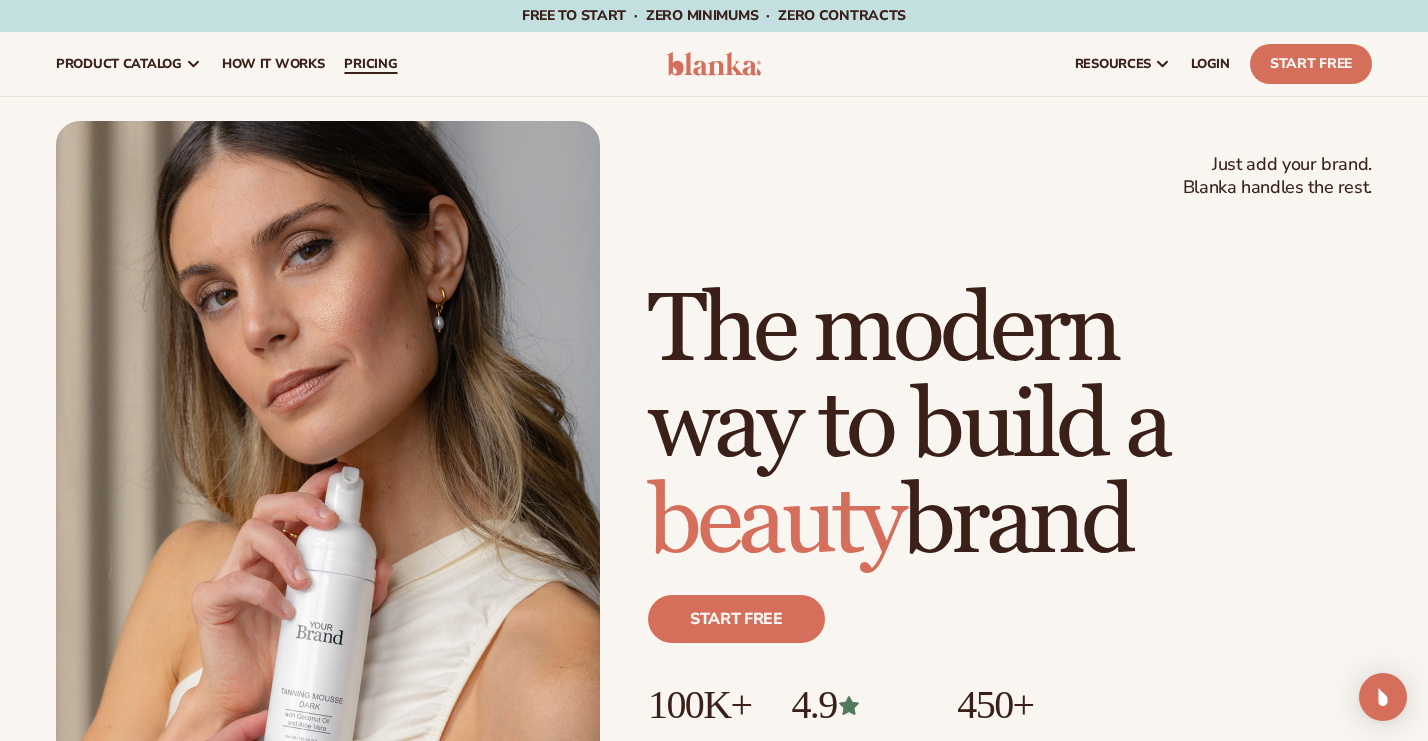 click on "pricing" at bounding box center (370, 64) 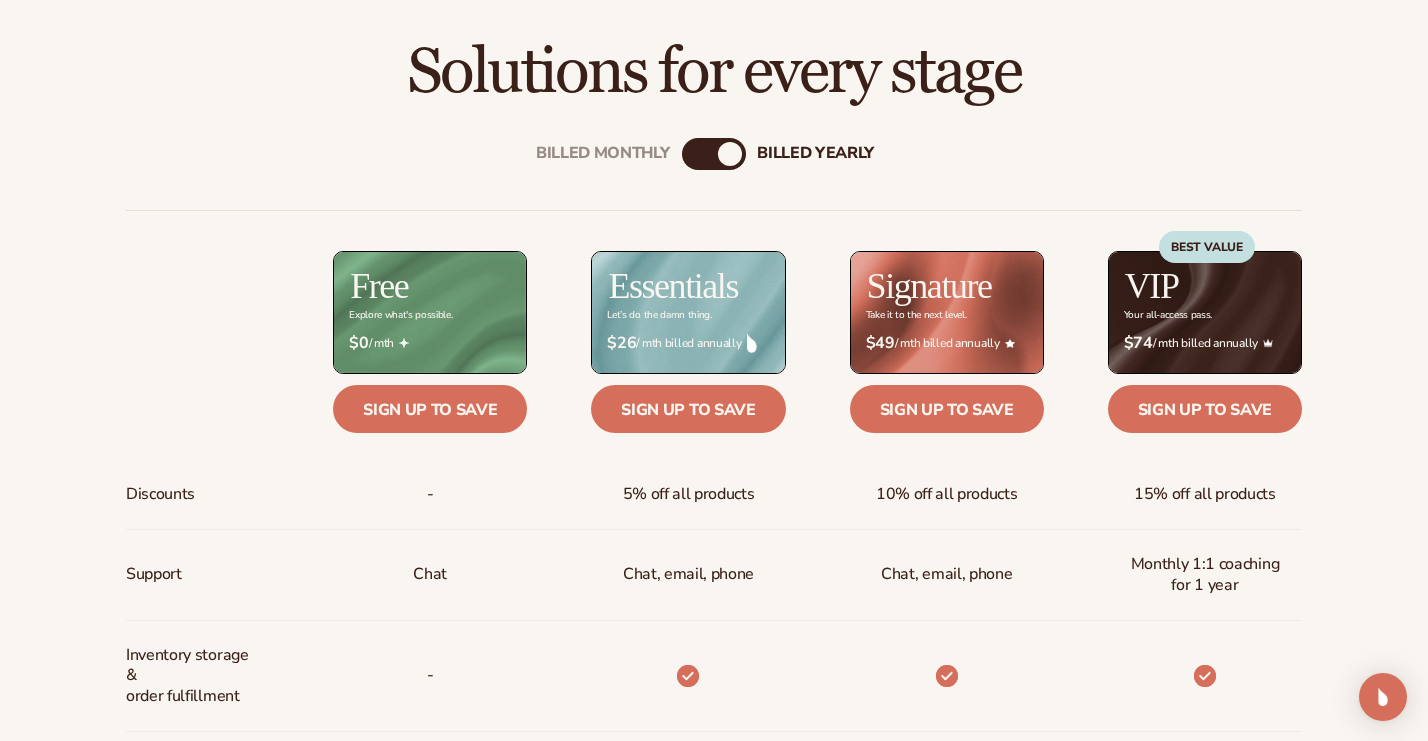scroll, scrollTop: 636, scrollLeft: 0, axis: vertical 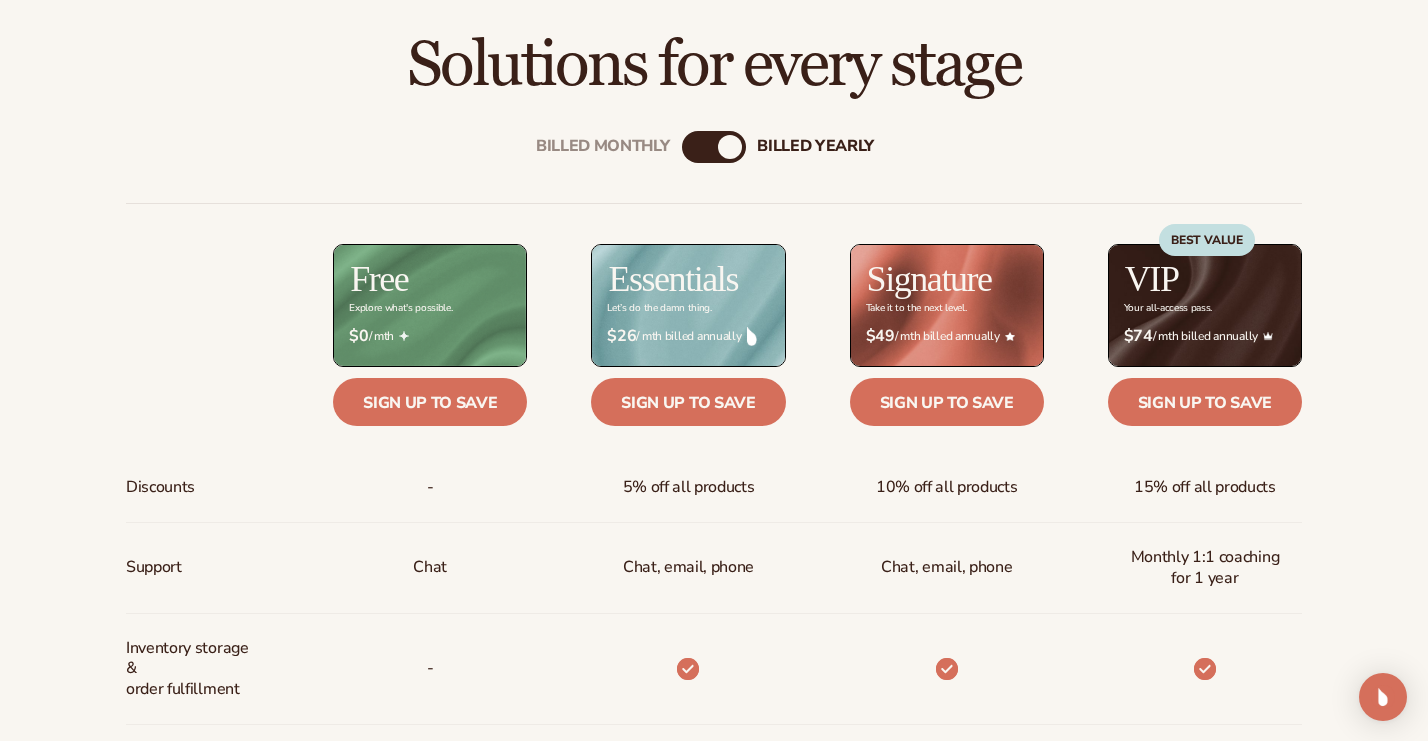 click on "Billed Monthly" at bounding box center [694, 147] 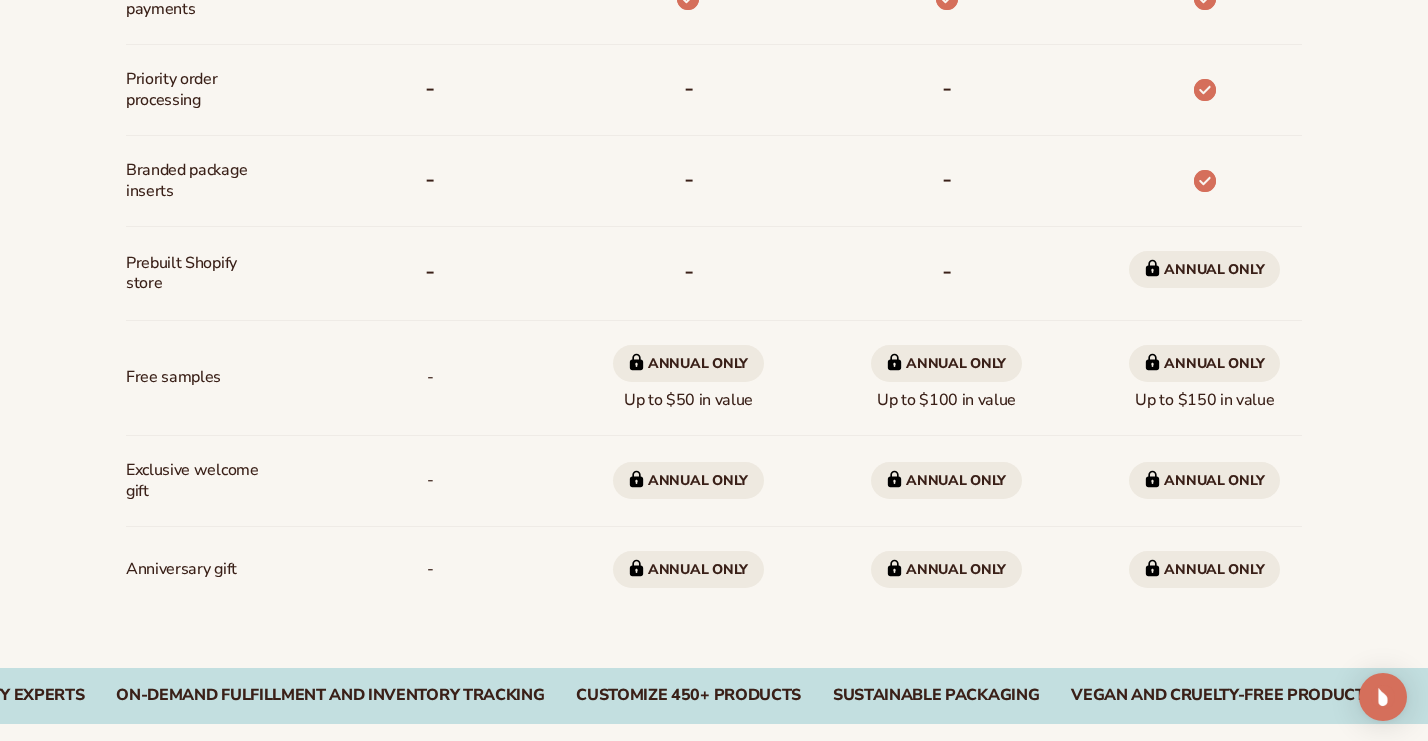 scroll, scrollTop: 1409, scrollLeft: 0, axis: vertical 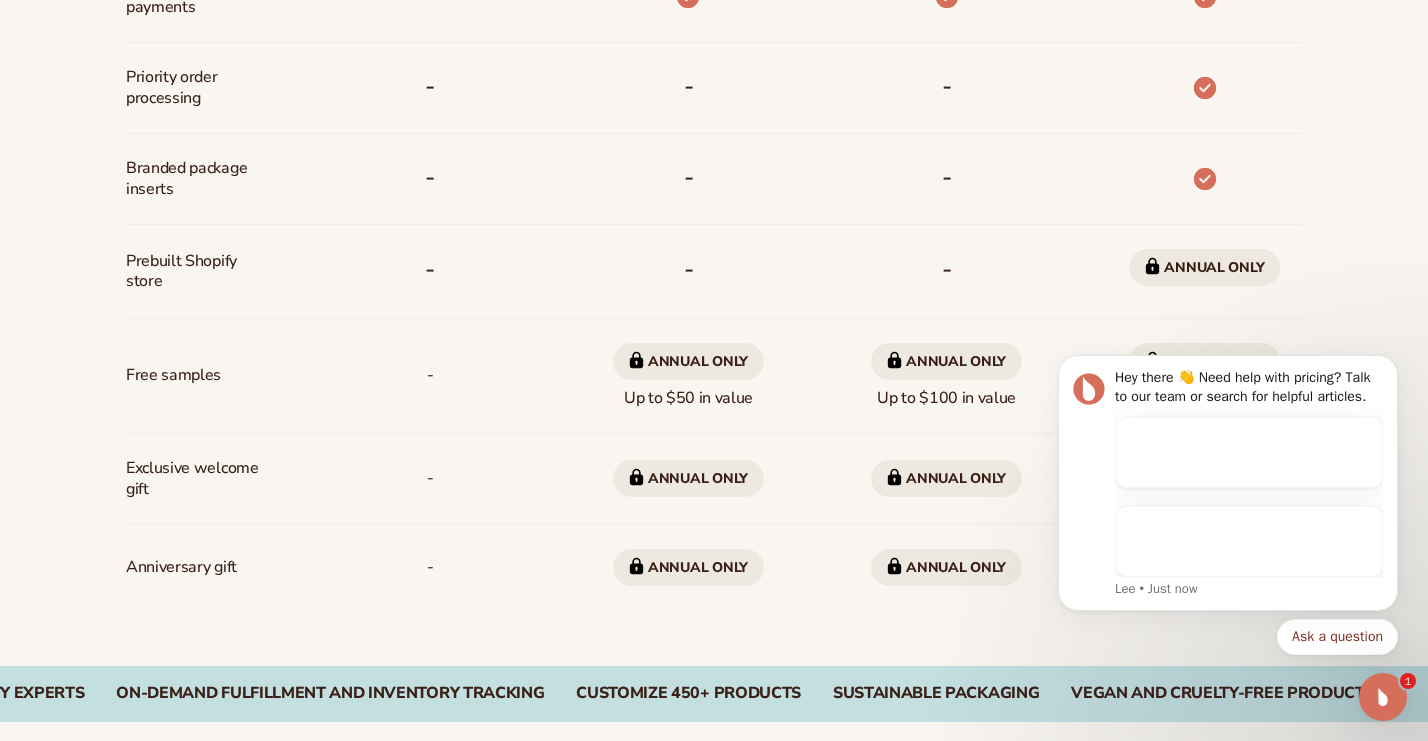drag, startPoint x: 618, startPoint y: 399, endPoint x: 764, endPoint y: 399, distance: 146 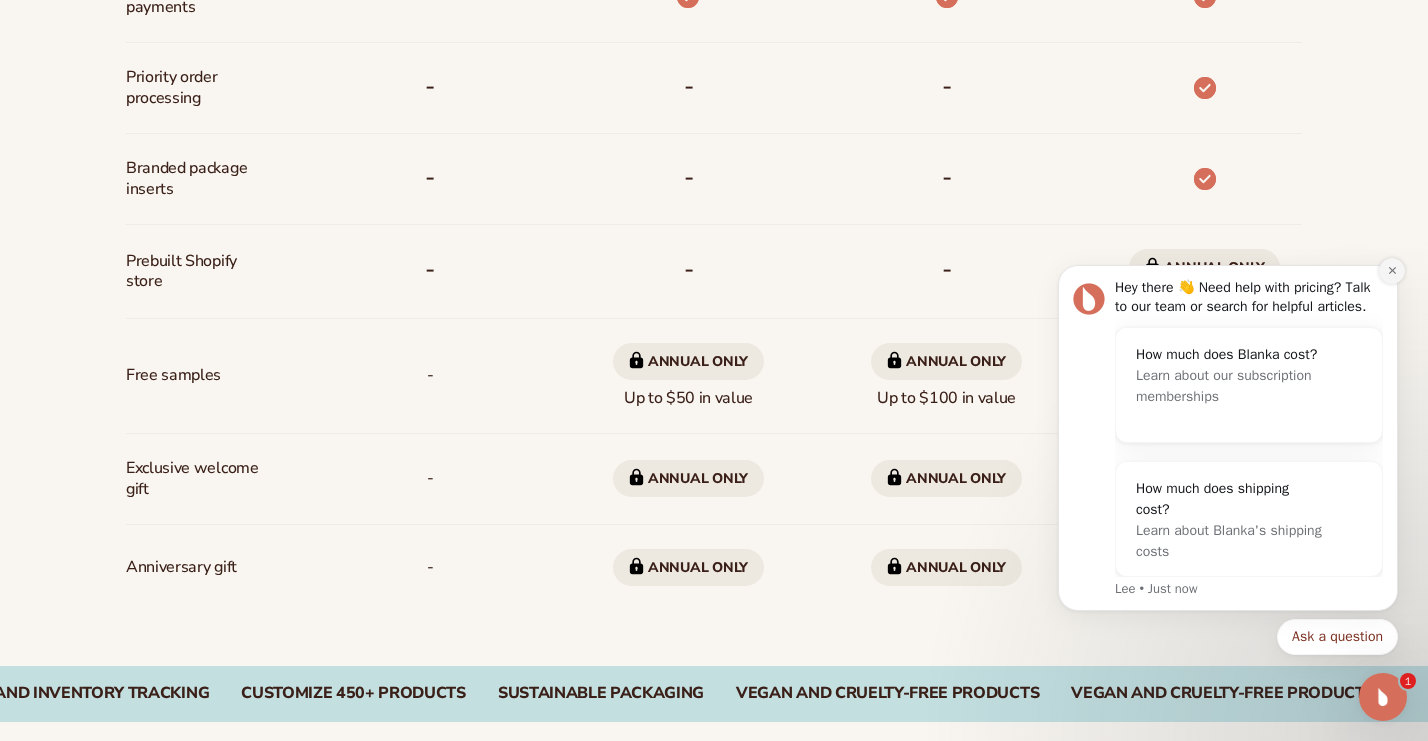 click 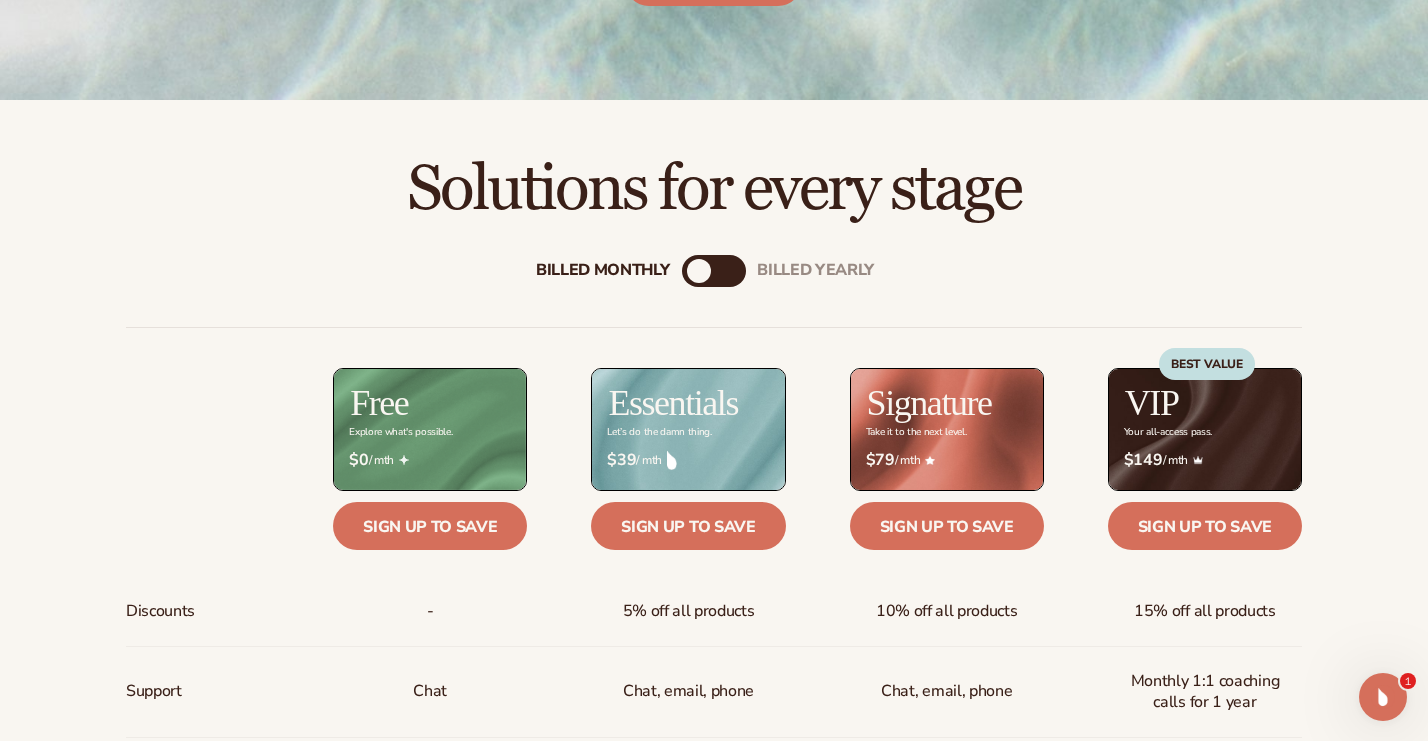 scroll, scrollTop: 531, scrollLeft: 0, axis: vertical 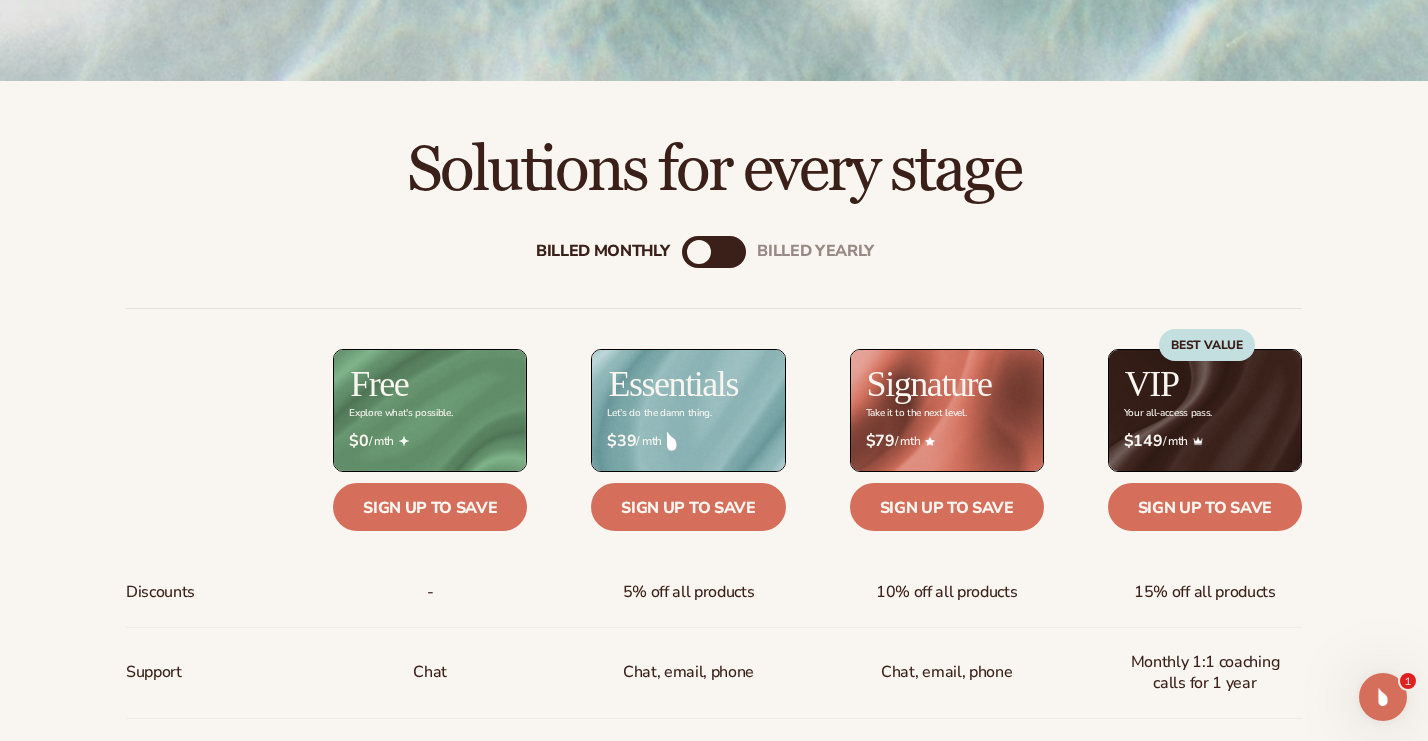 click on "billed Yearly" at bounding box center [734, 252] 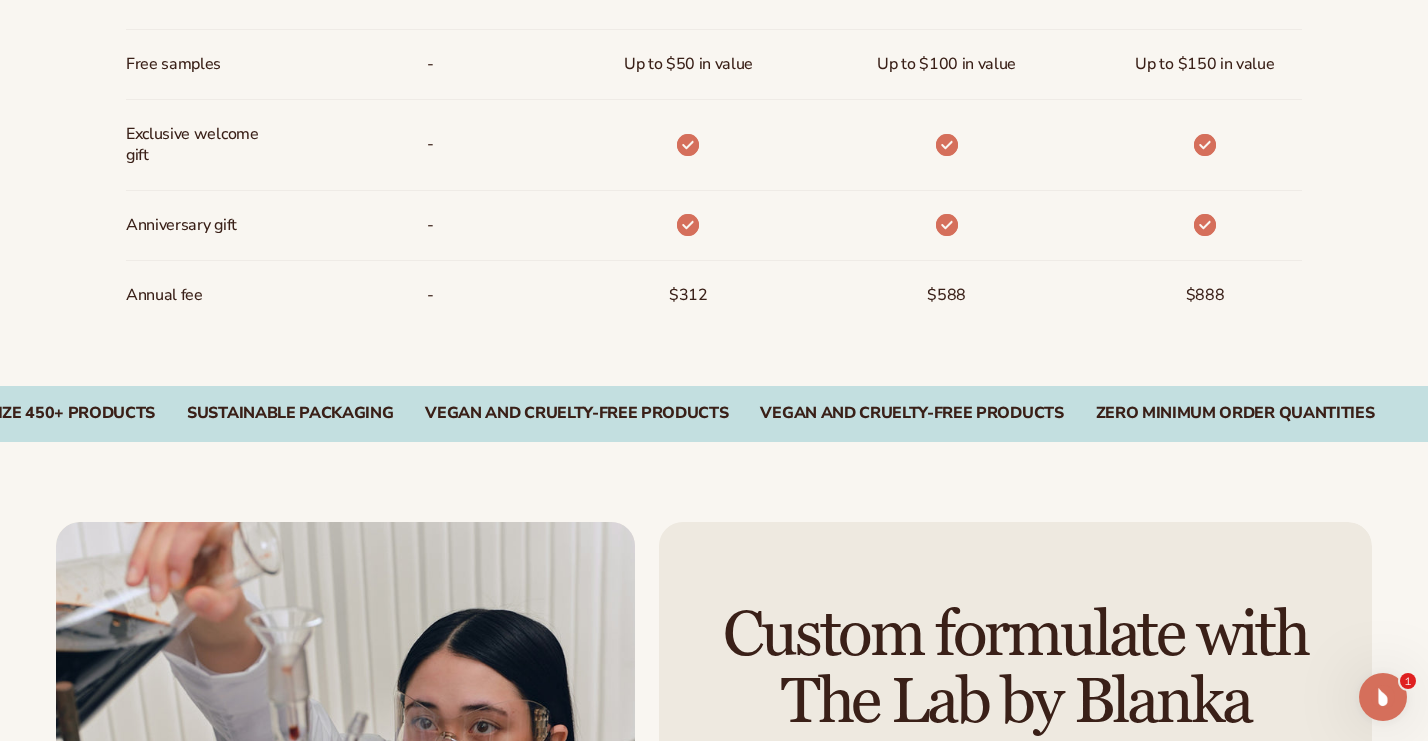 scroll, scrollTop: 1716, scrollLeft: 0, axis: vertical 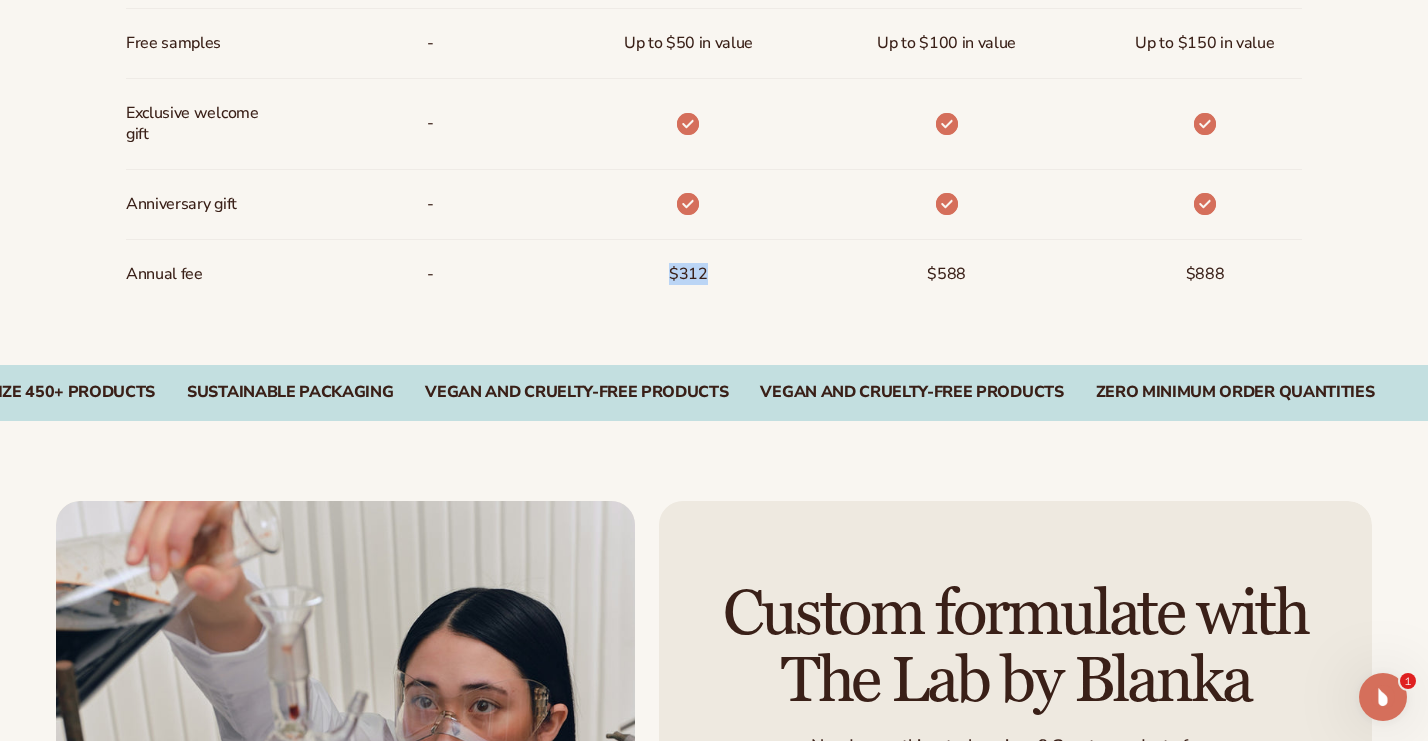 drag, startPoint x: 670, startPoint y: 279, endPoint x: 723, endPoint y: 279, distance: 53 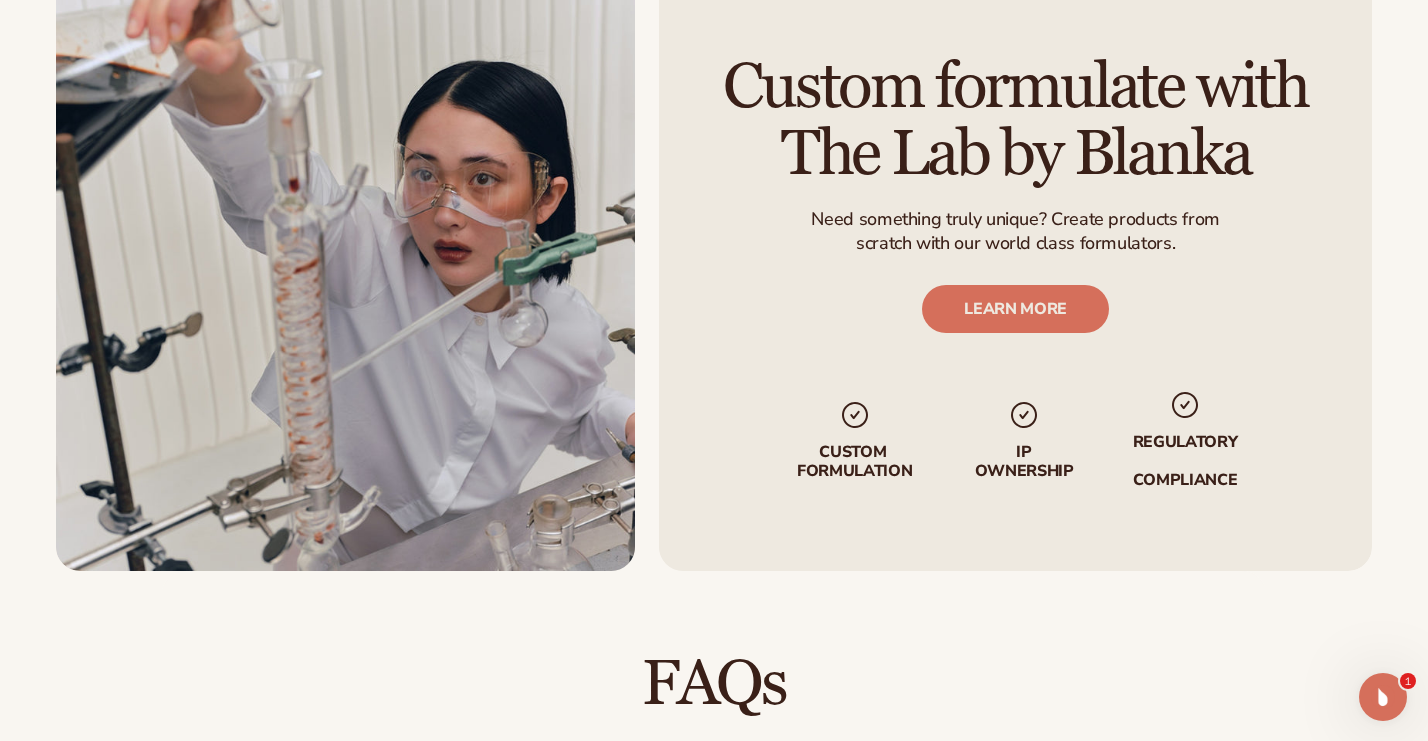 scroll, scrollTop: 2245, scrollLeft: 0, axis: vertical 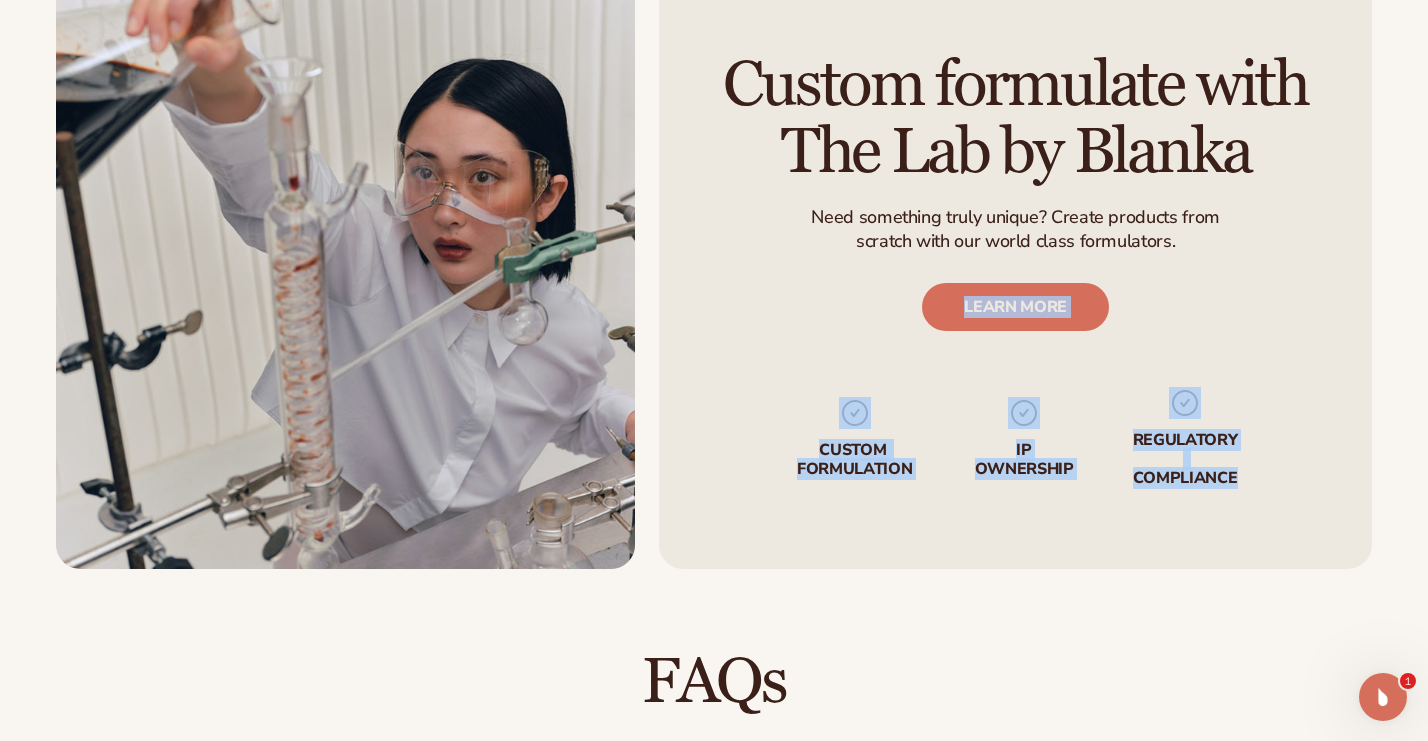 drag, startPoint x: 806, startPoint y: 217, endPoint x: 1198, endPoint y: 260, distance: 394.35138 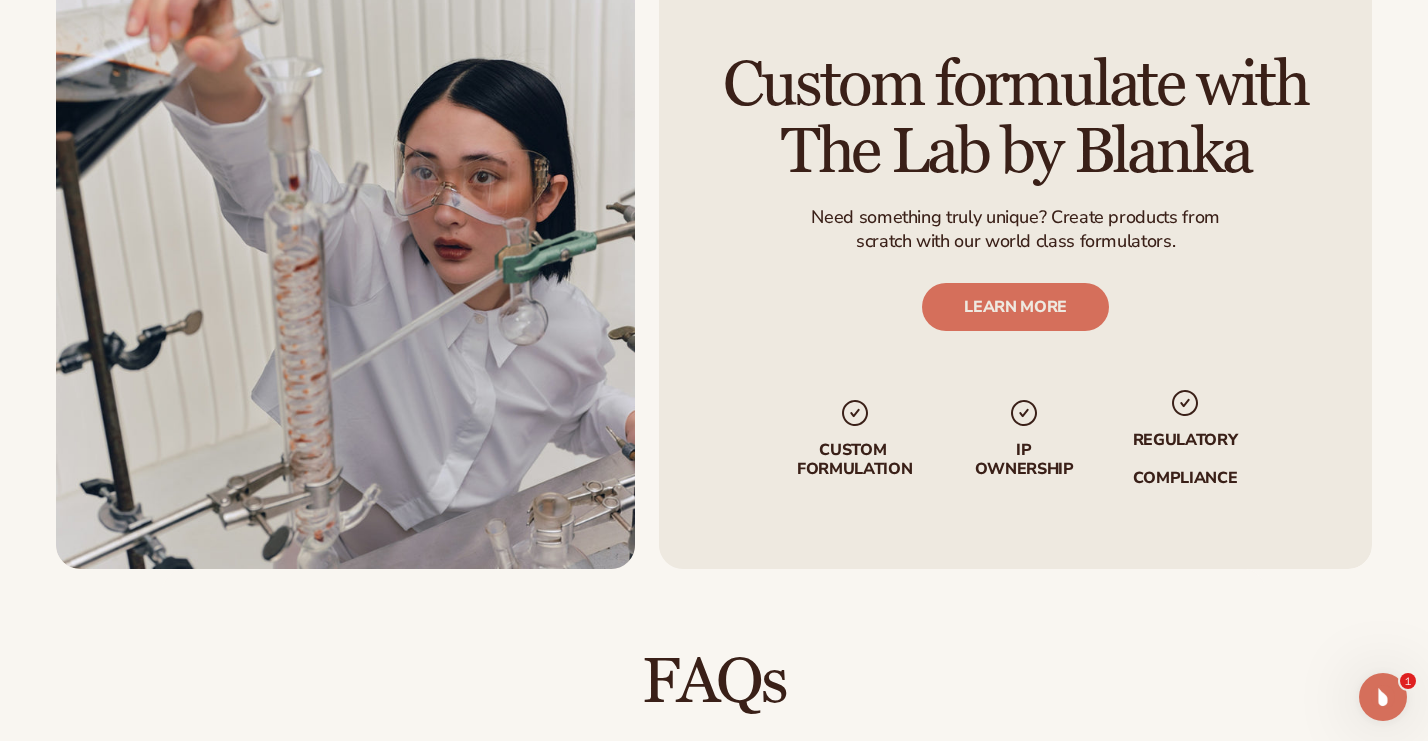 drag, startPoint x: 1083, startPoint y: 231, endPoint x: 1220, endPoint y: 243, distance: 137.52454 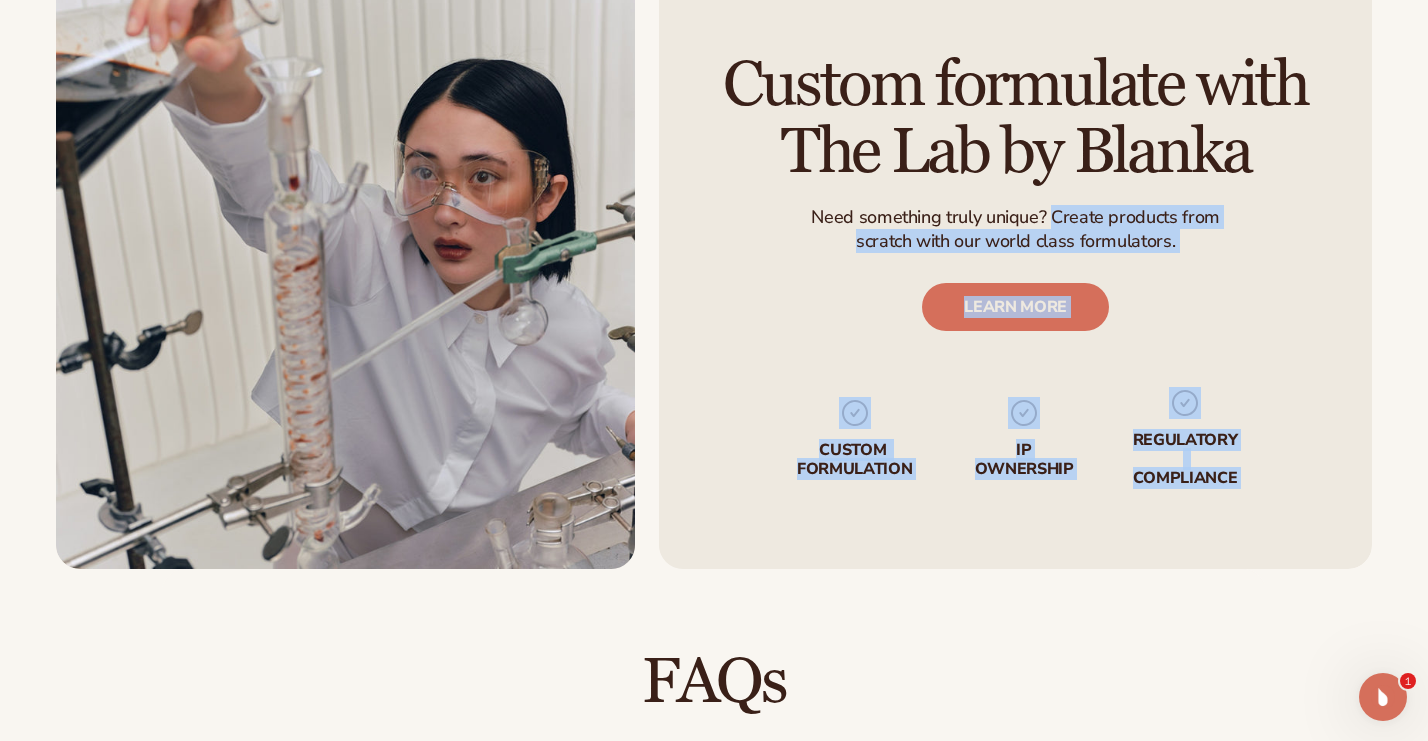 drag, startPoint x: 1220, startPoint y: 243, endPoint x: 1079, endPoint y: 226, distance: 142.02112 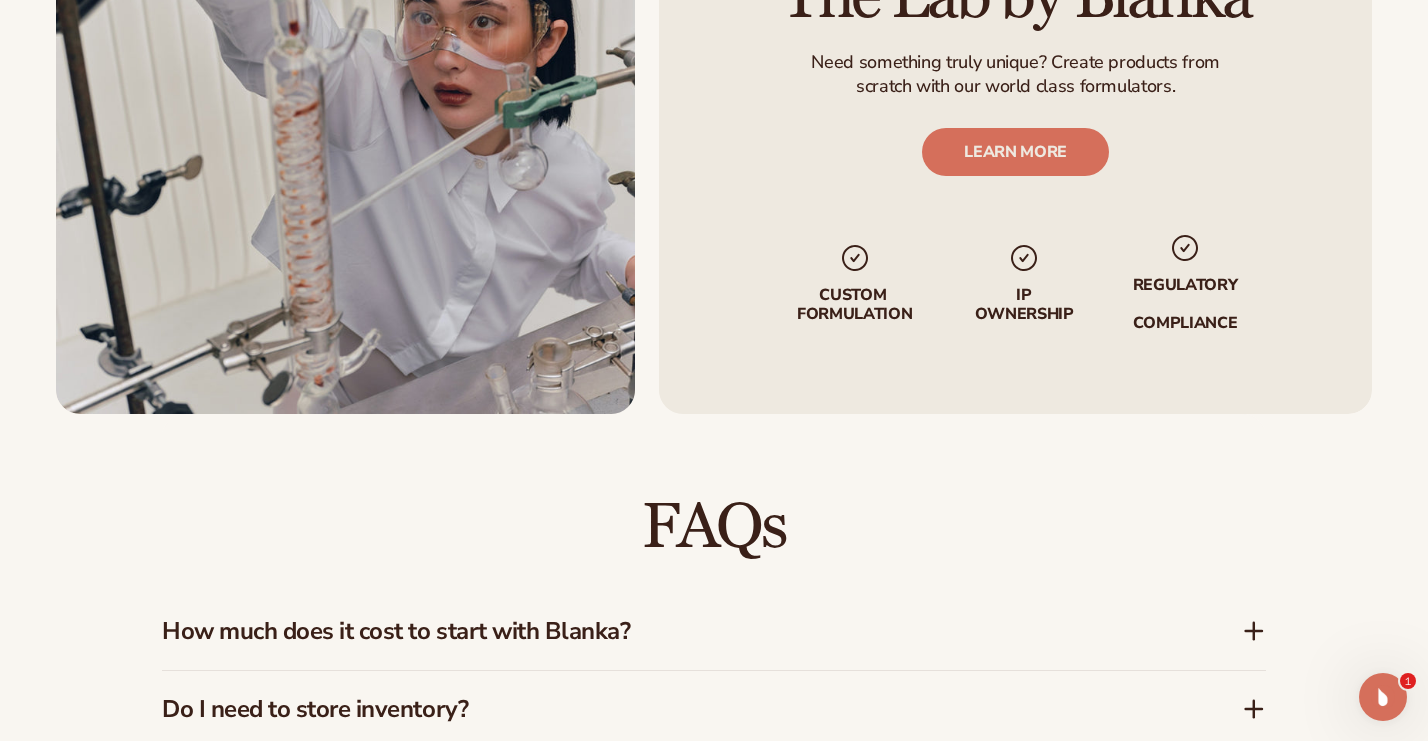 scroll, scrollTop: 2450, scrollLeft: 0, axis: vertical 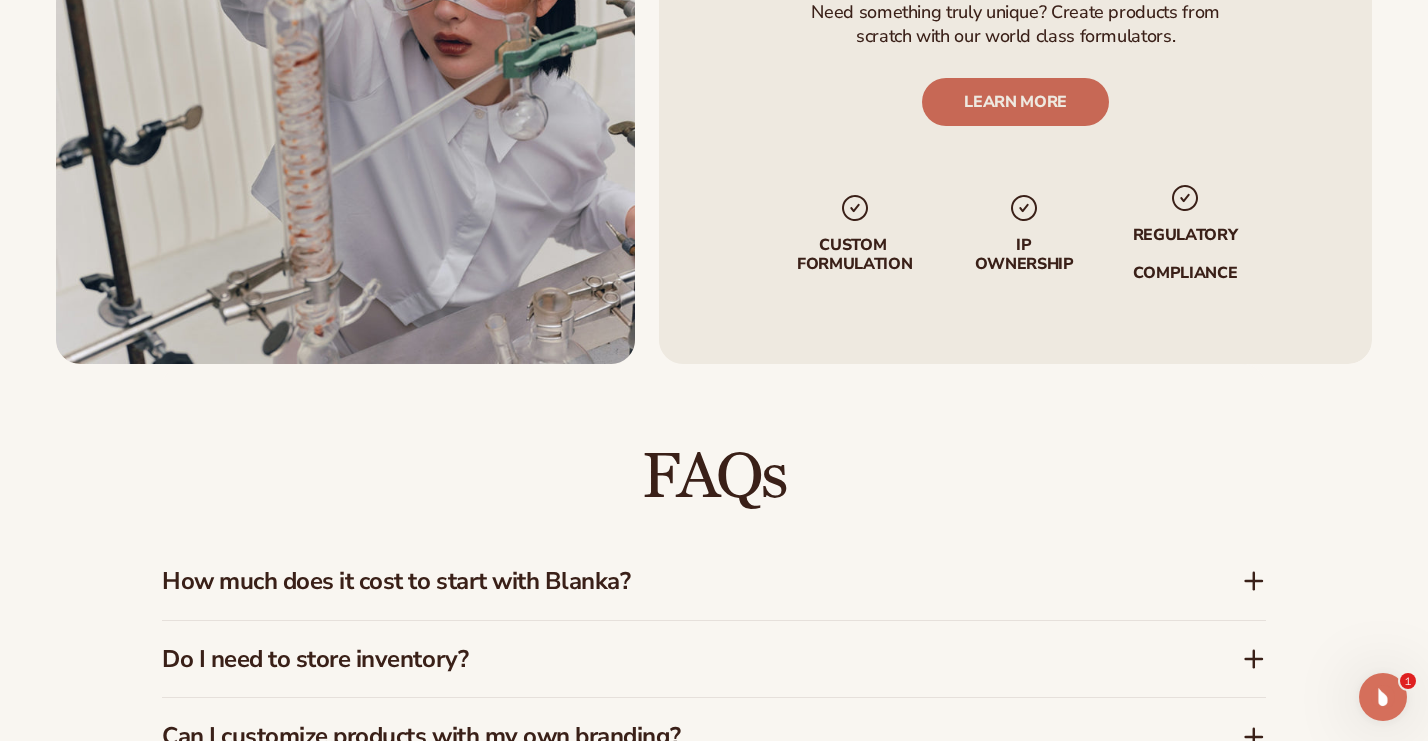 click on "LEARN MORE" at bounding box center (1015, 102) 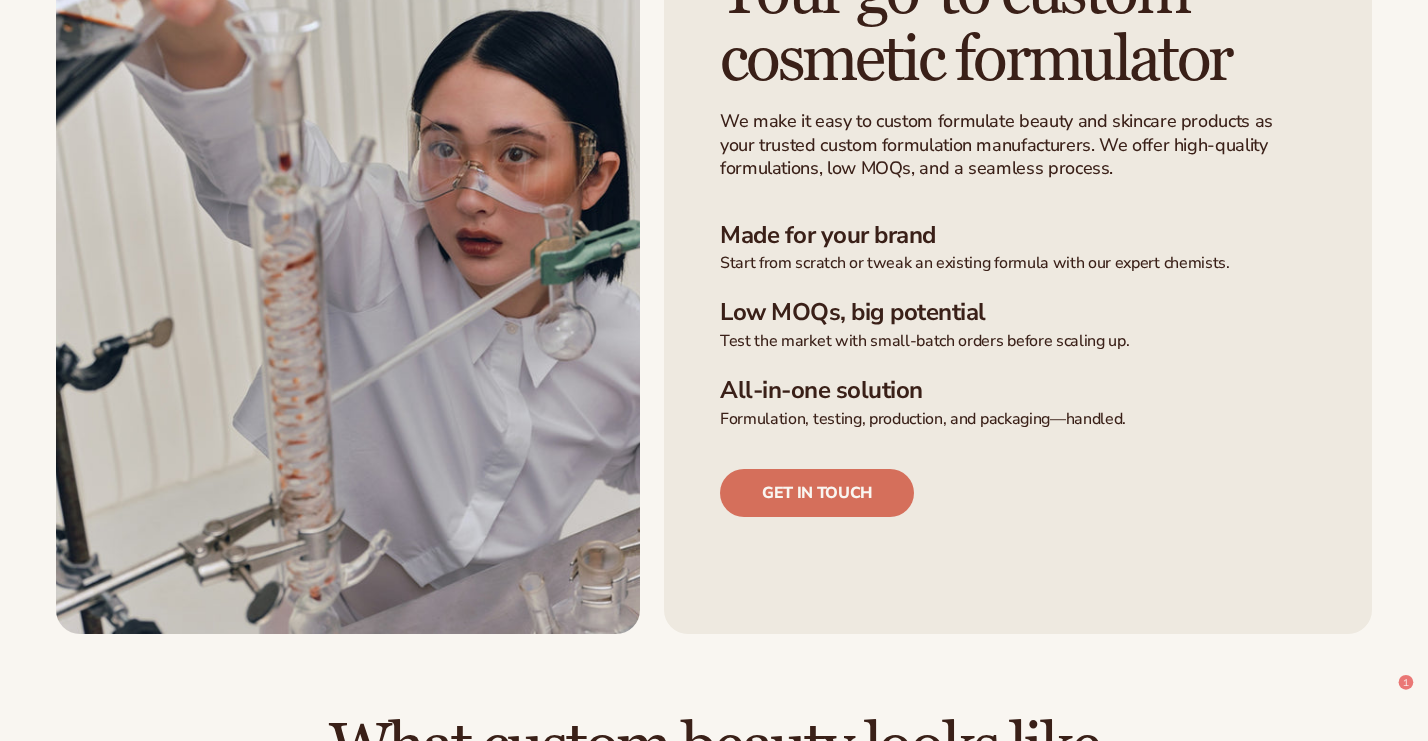 scroll, scrollTop: 623, scrollLeft: 0, axis: vertical 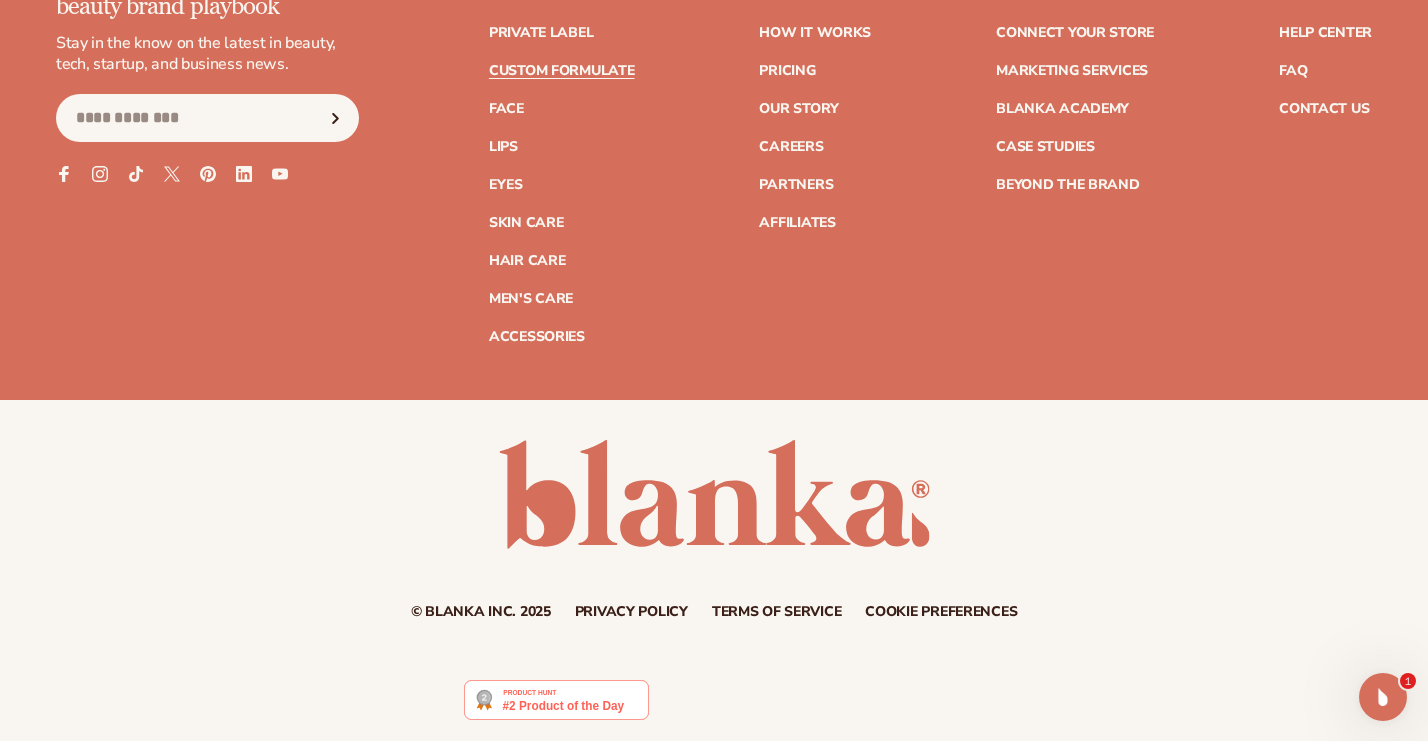 click at bounding box center (556, 700) 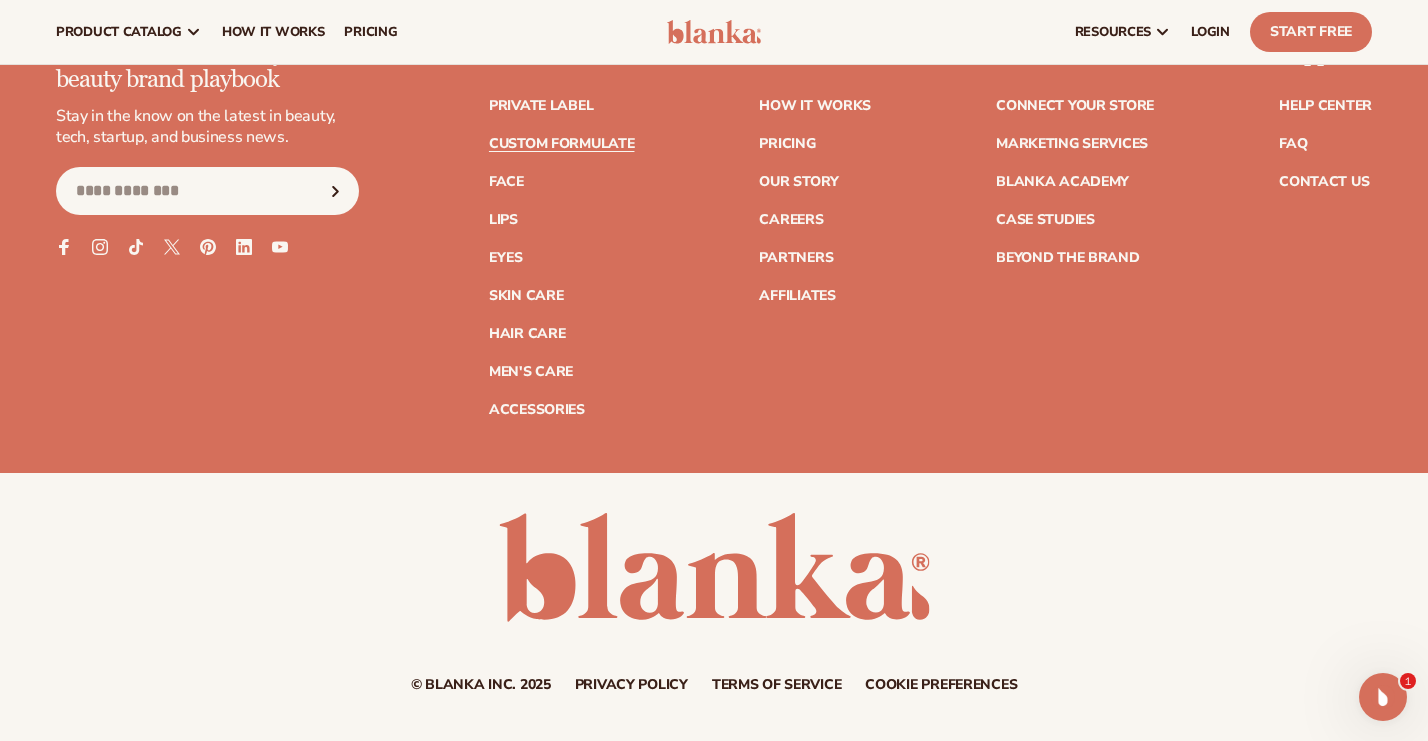 scroll, scrollTop: 3509, scrollLeft: 0, axis: vertical 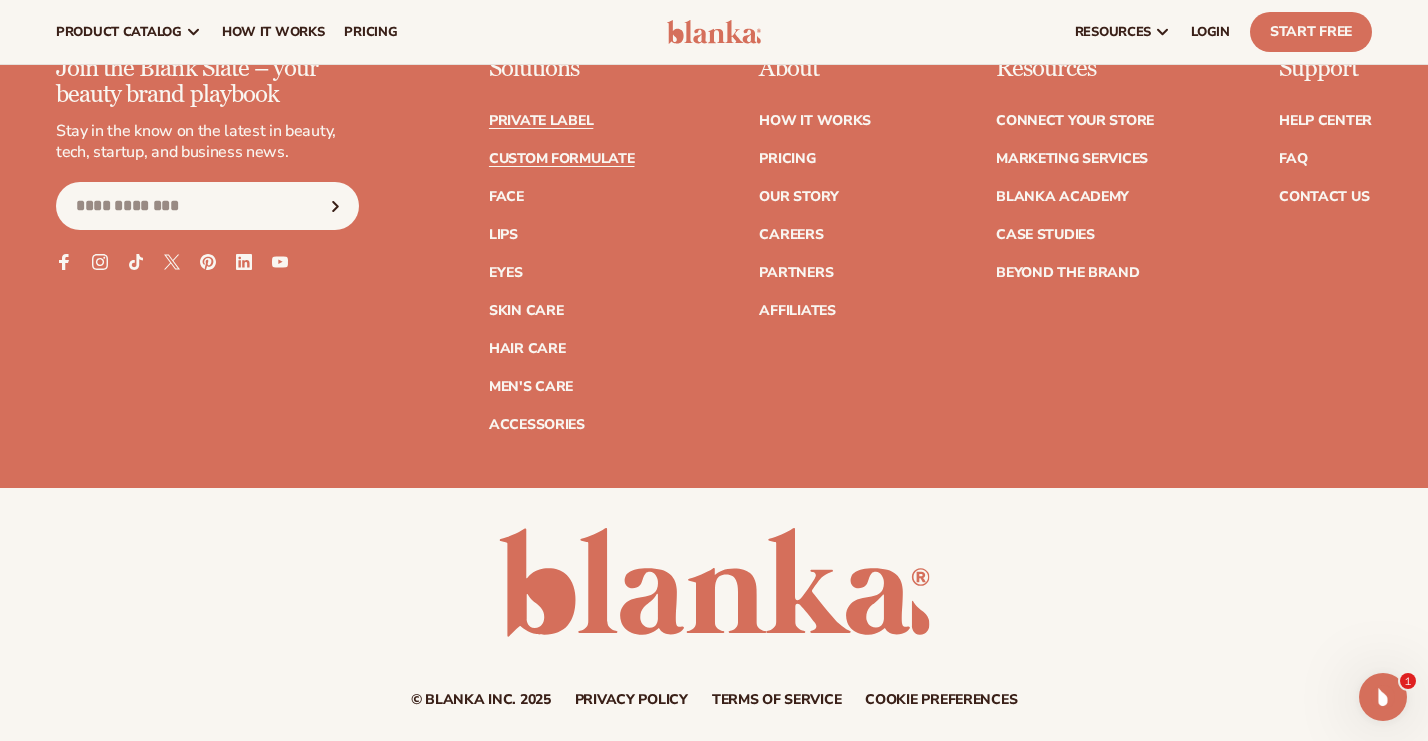 click on "Private label" at bounding box center [541, 121] 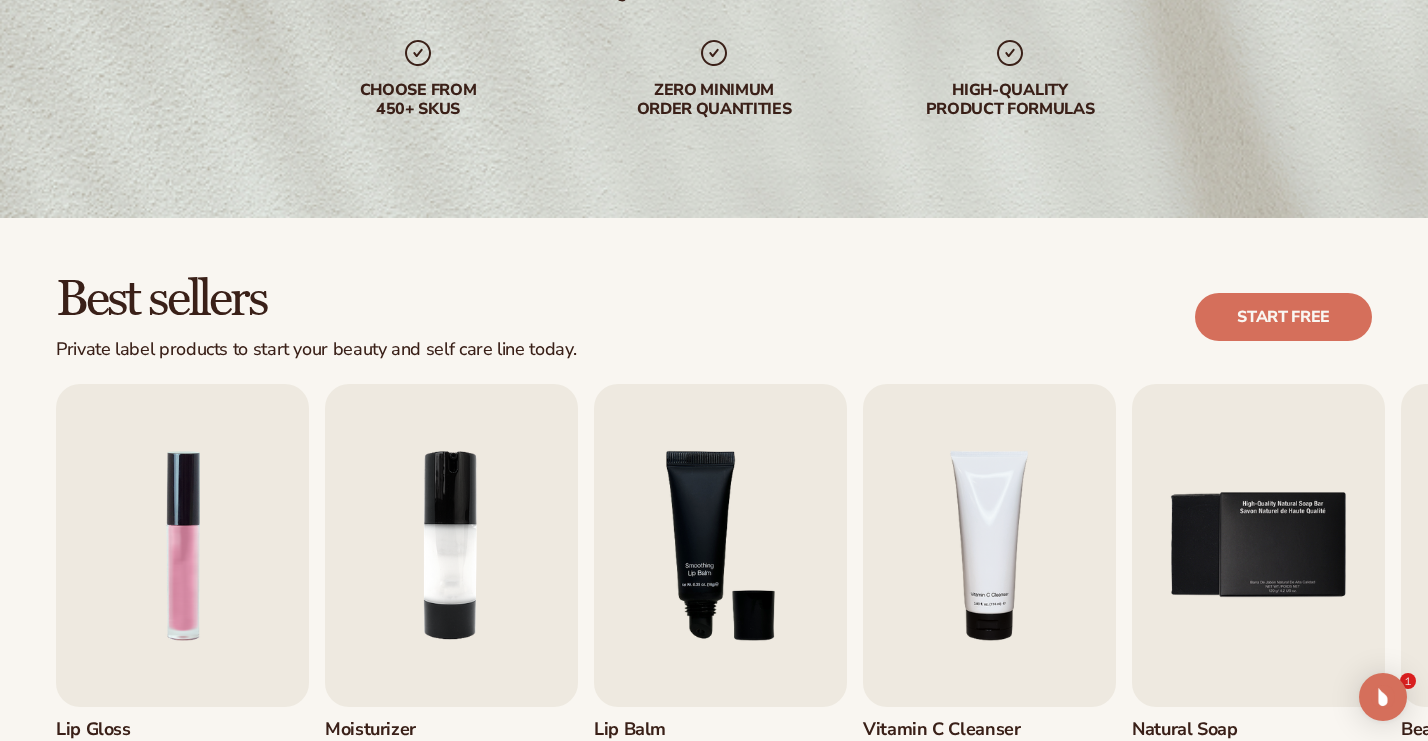 scroll, scrollTop: 353, scrollLeft: 0, axis: vertical 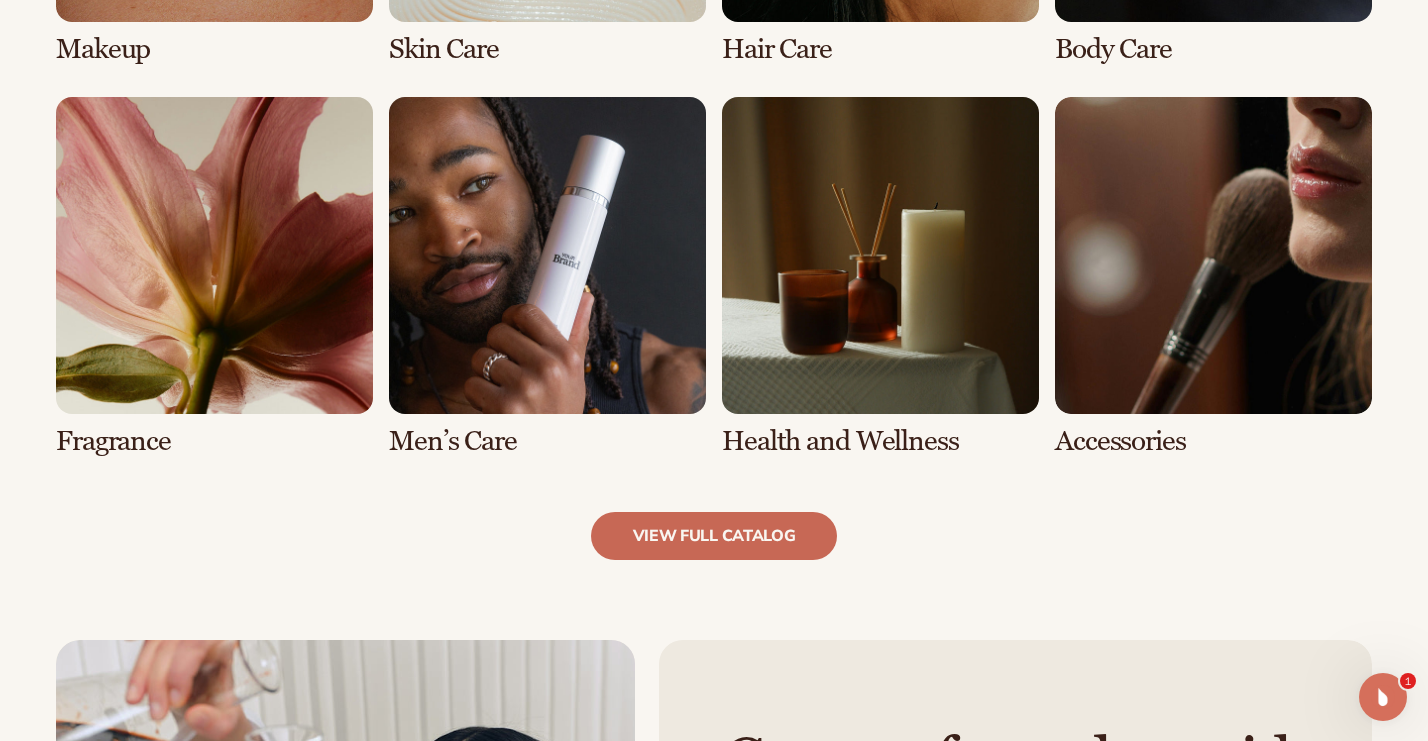 click on "view full catalog" at bounding box center [714, 536] 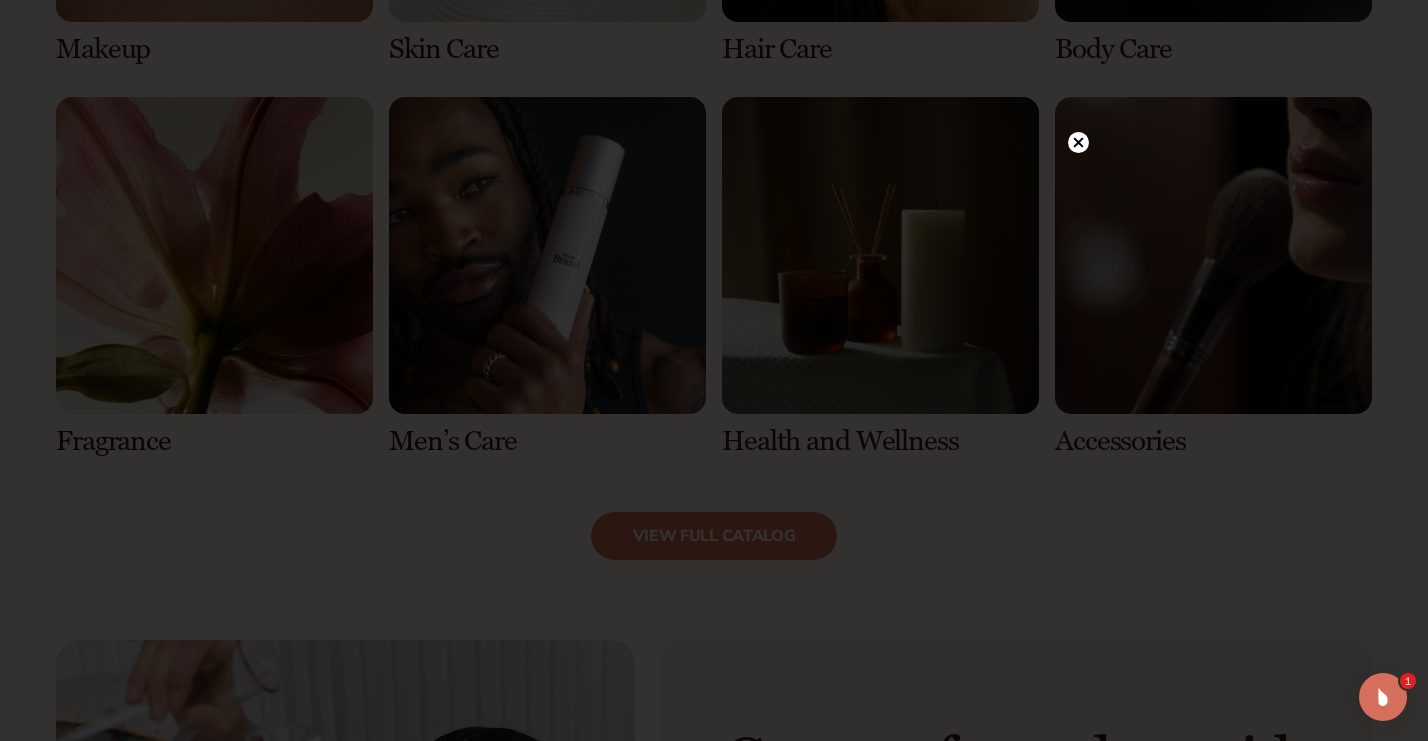 click 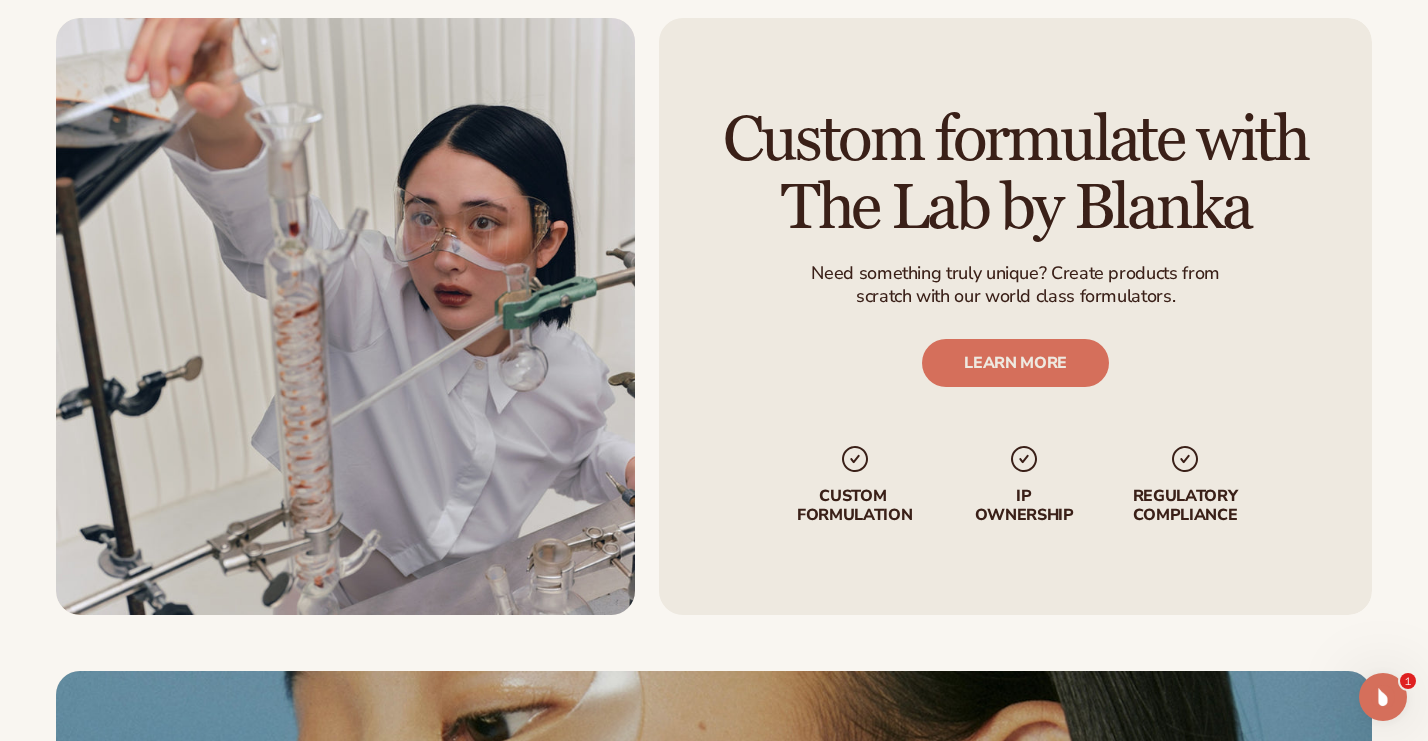 scroll, scrollTop: 2500, scrollLeft: 0, axis: vertical 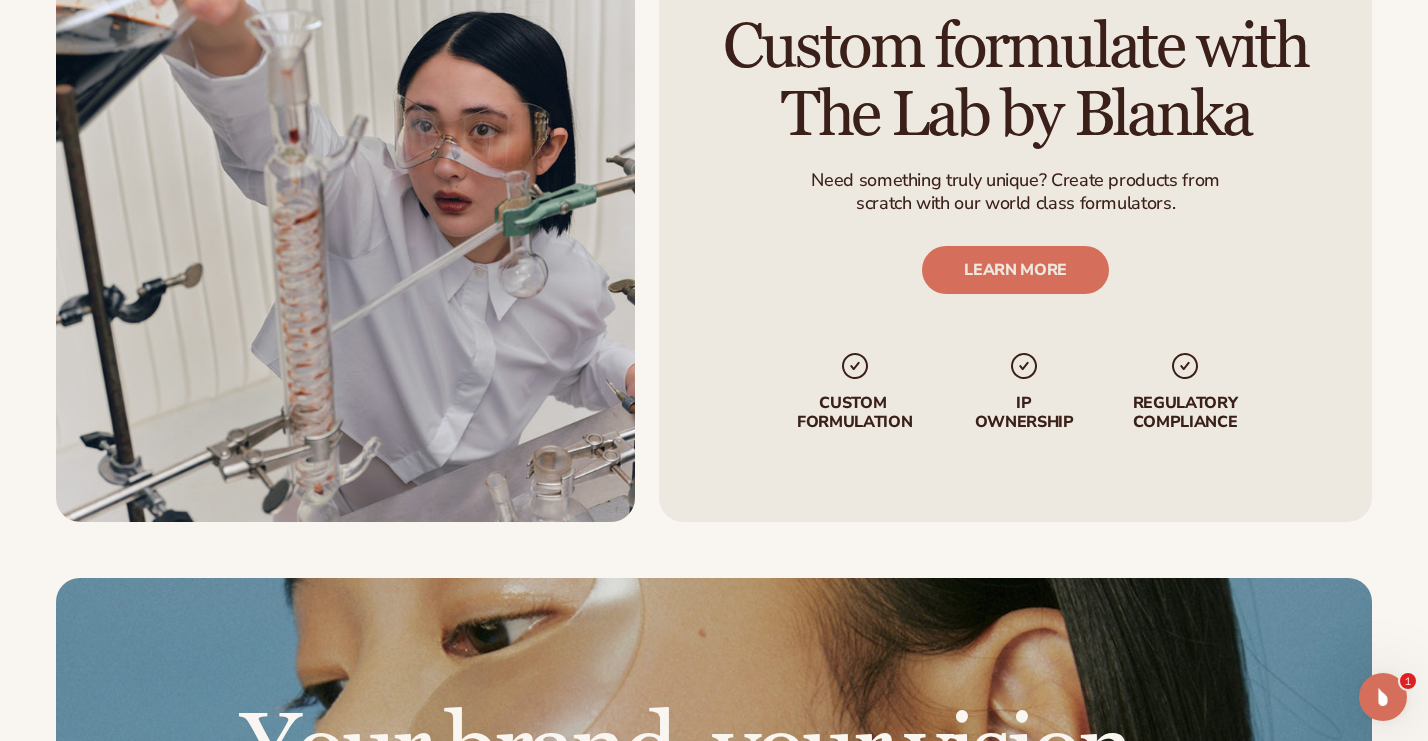 drag, startPoint x: 725, startPoint y: 33, endPoint x: 1284, endPoint y: 120, distance: 565.7296 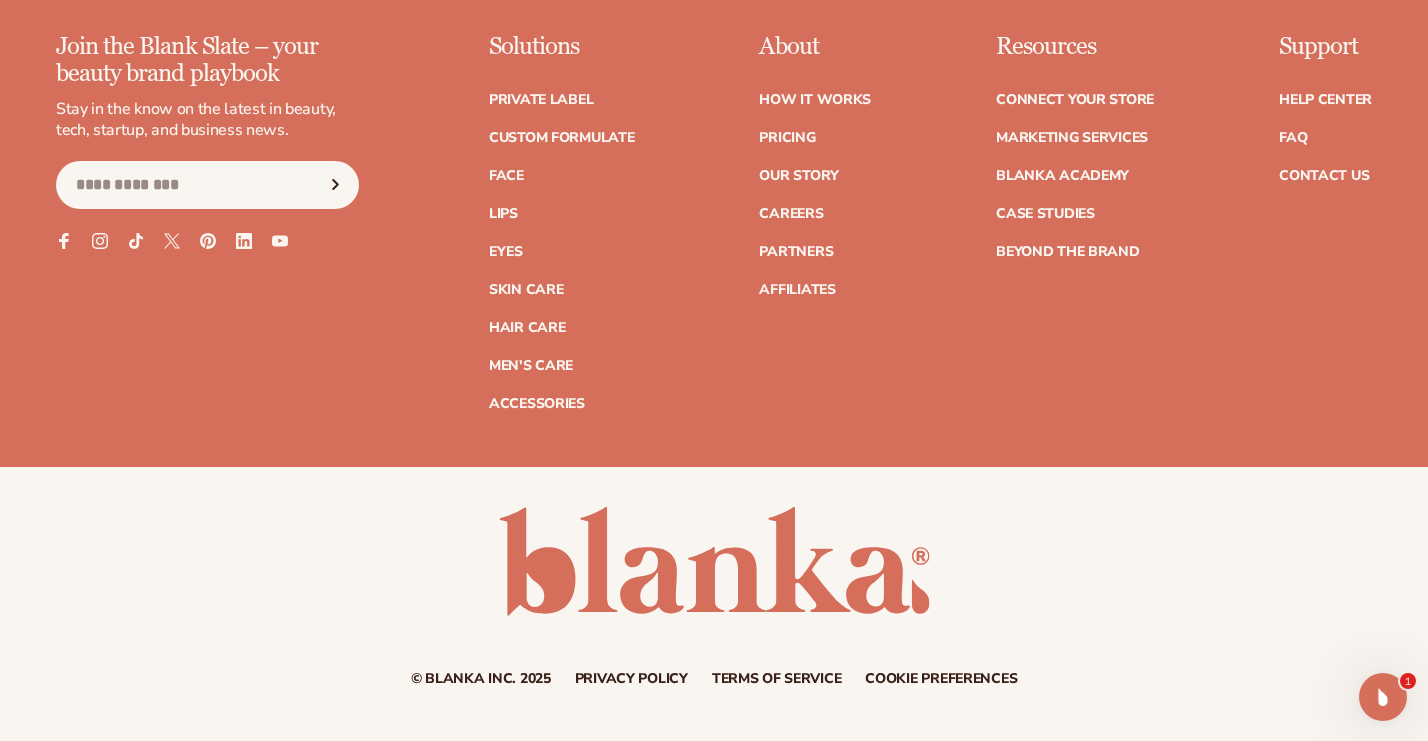 scroll, scrollTop: 4162, scrollLeft: 0, axis: vertical 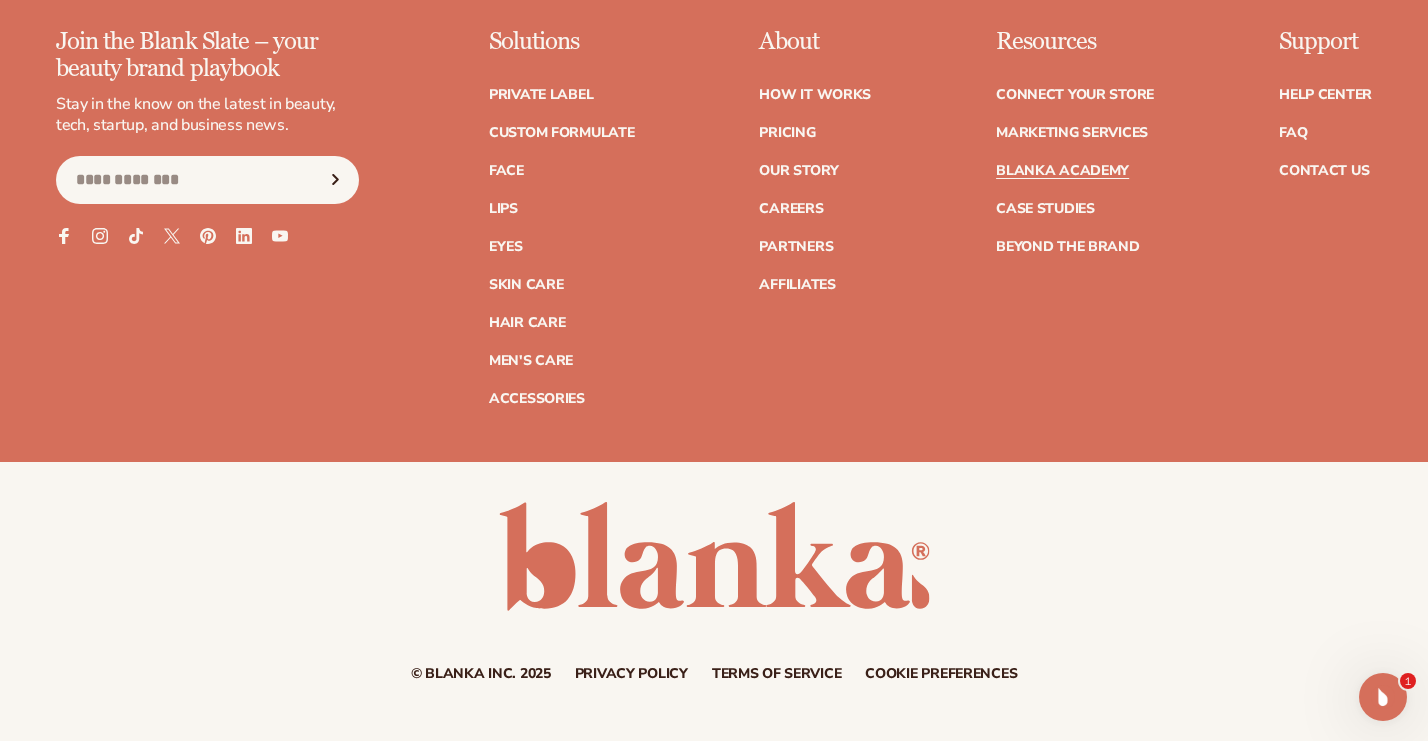 click on "Blanka Academy" at bounding box center (1062, 171) 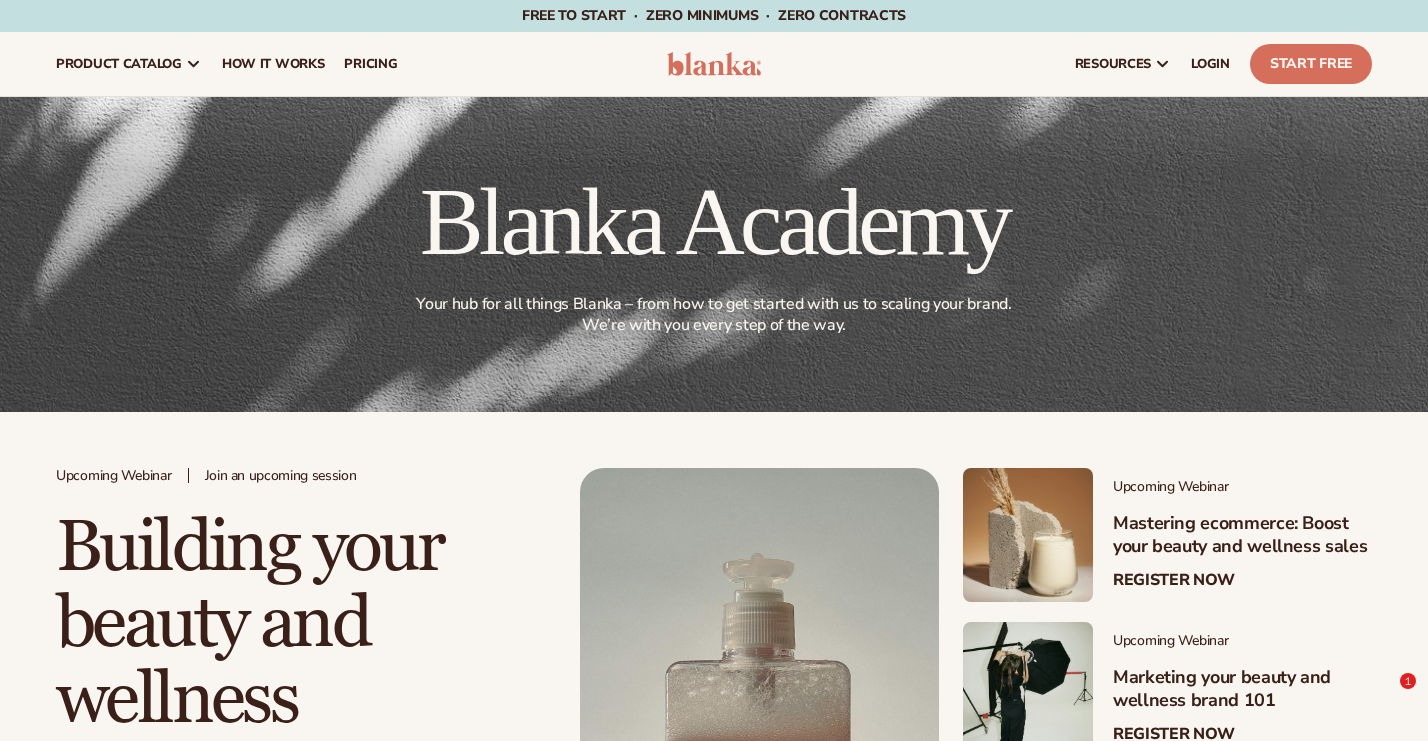 scroll, scrollTop: 162, scrollLeft: 0, axis: vertical 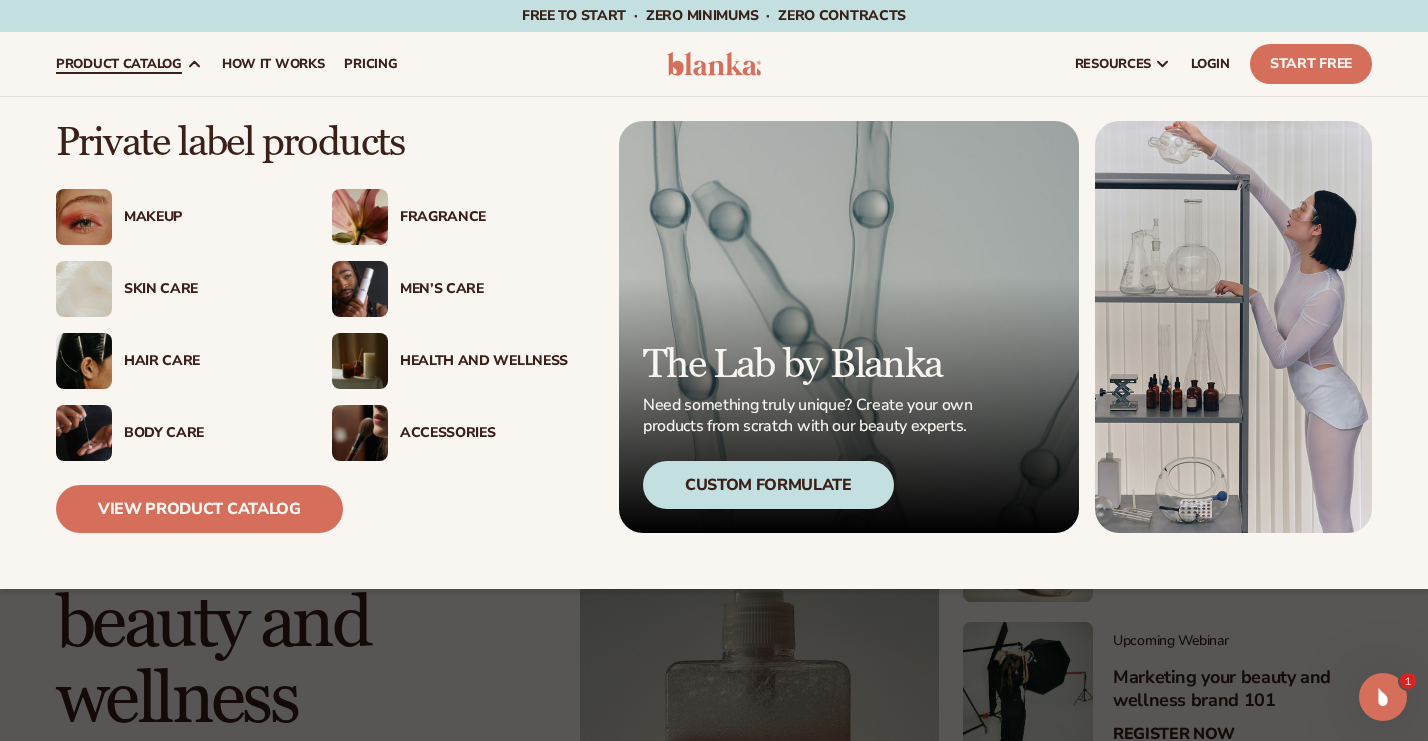 click on "Makeup" at bounding box center (208, 217) 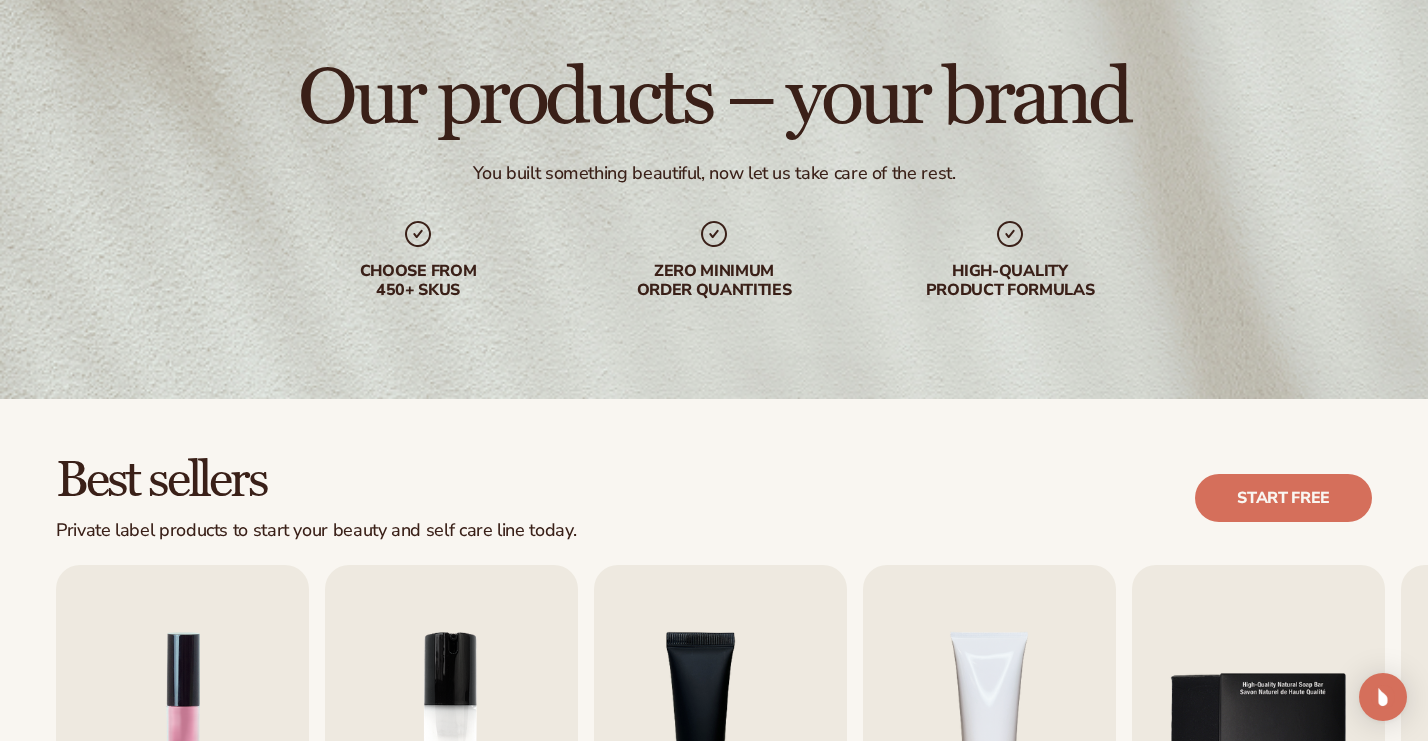 scroll, scrollTop: 451, scrollLeft: 0, axis: vertical 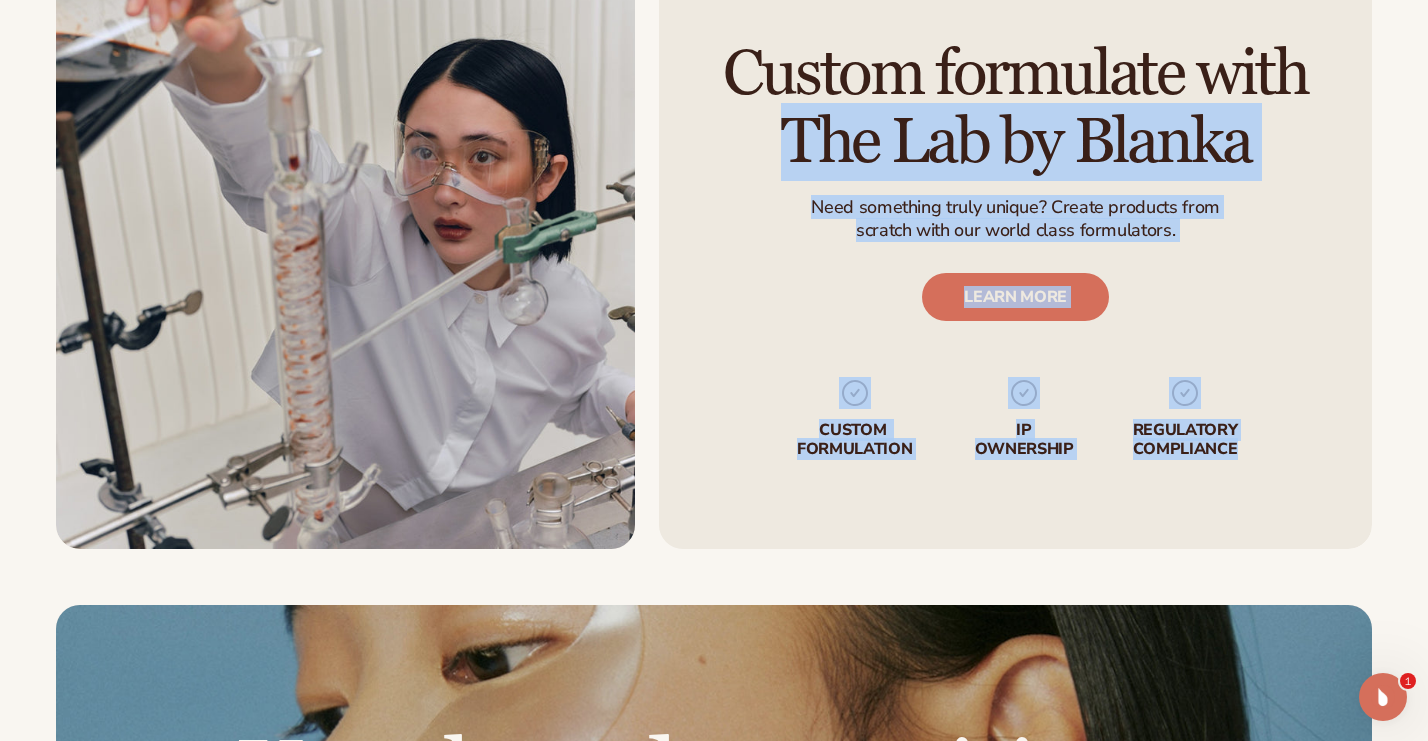 drag, startPoint x: 726, startPoint y: 92, endPoint x: 1283, endPoint y: 282, distance: 588.5142 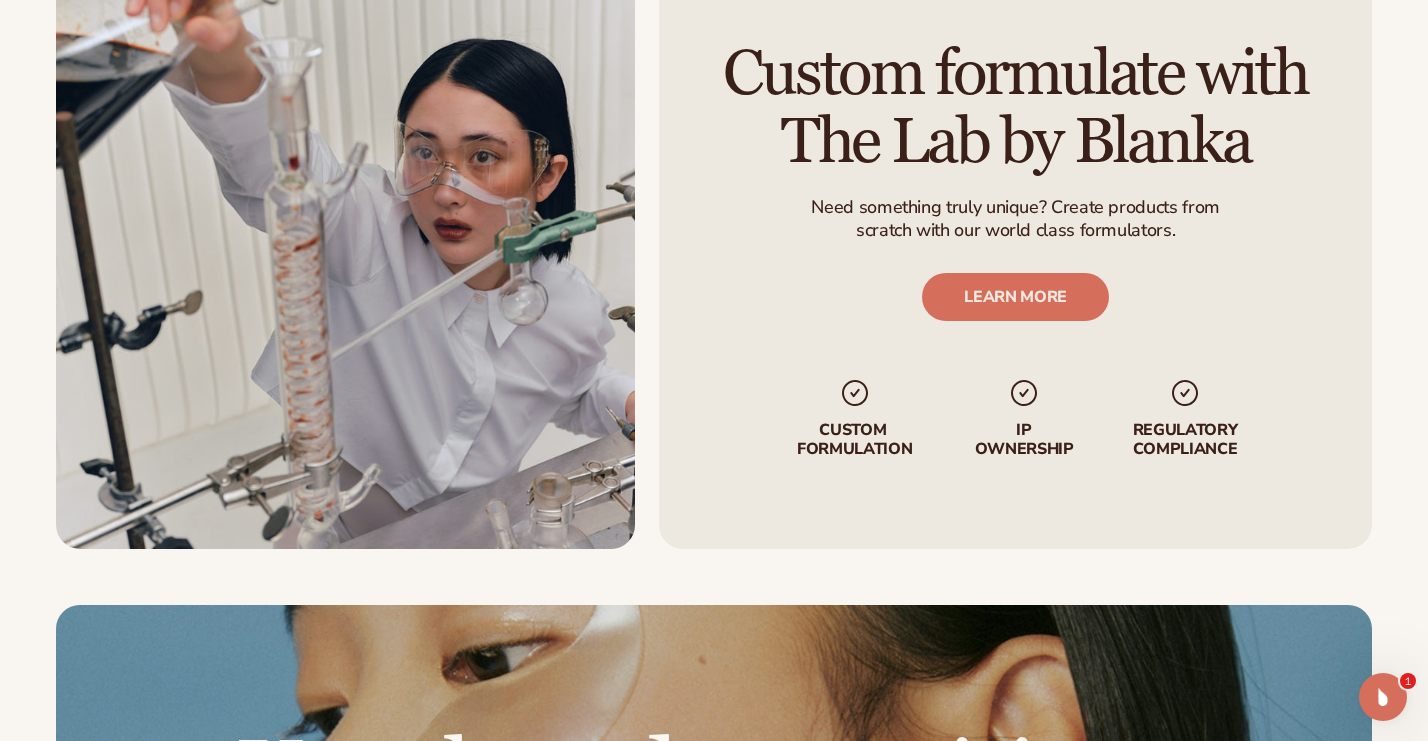 click 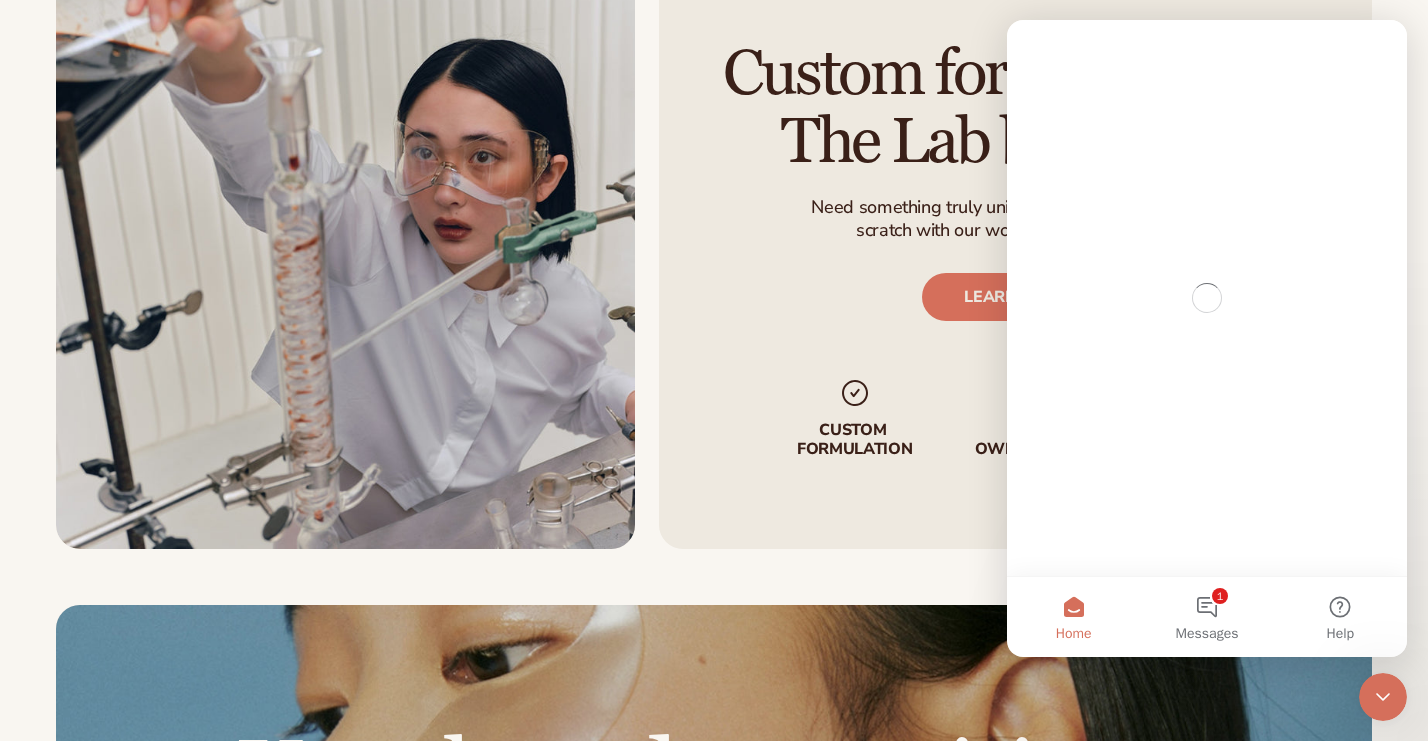 scroll, scrollTop: 0, scrollLeft: 0, axis: both 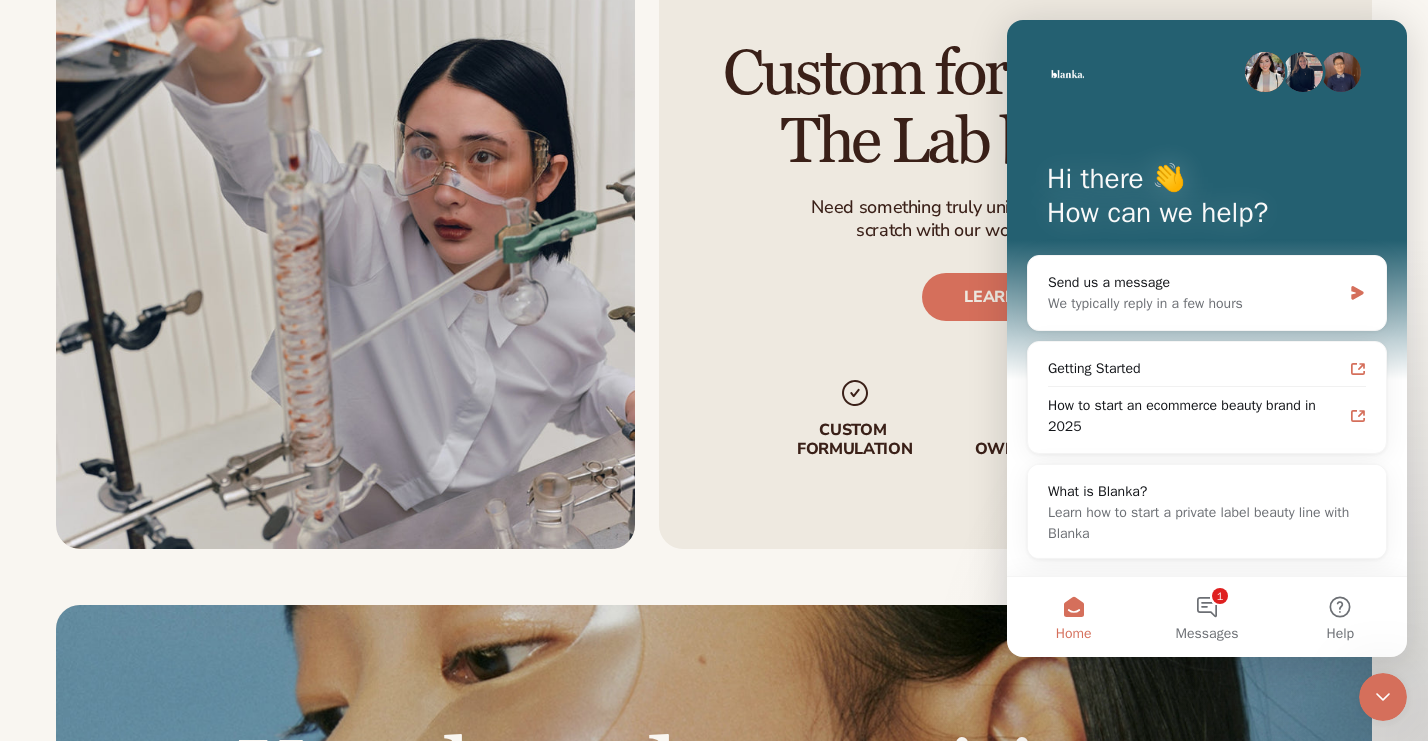 click 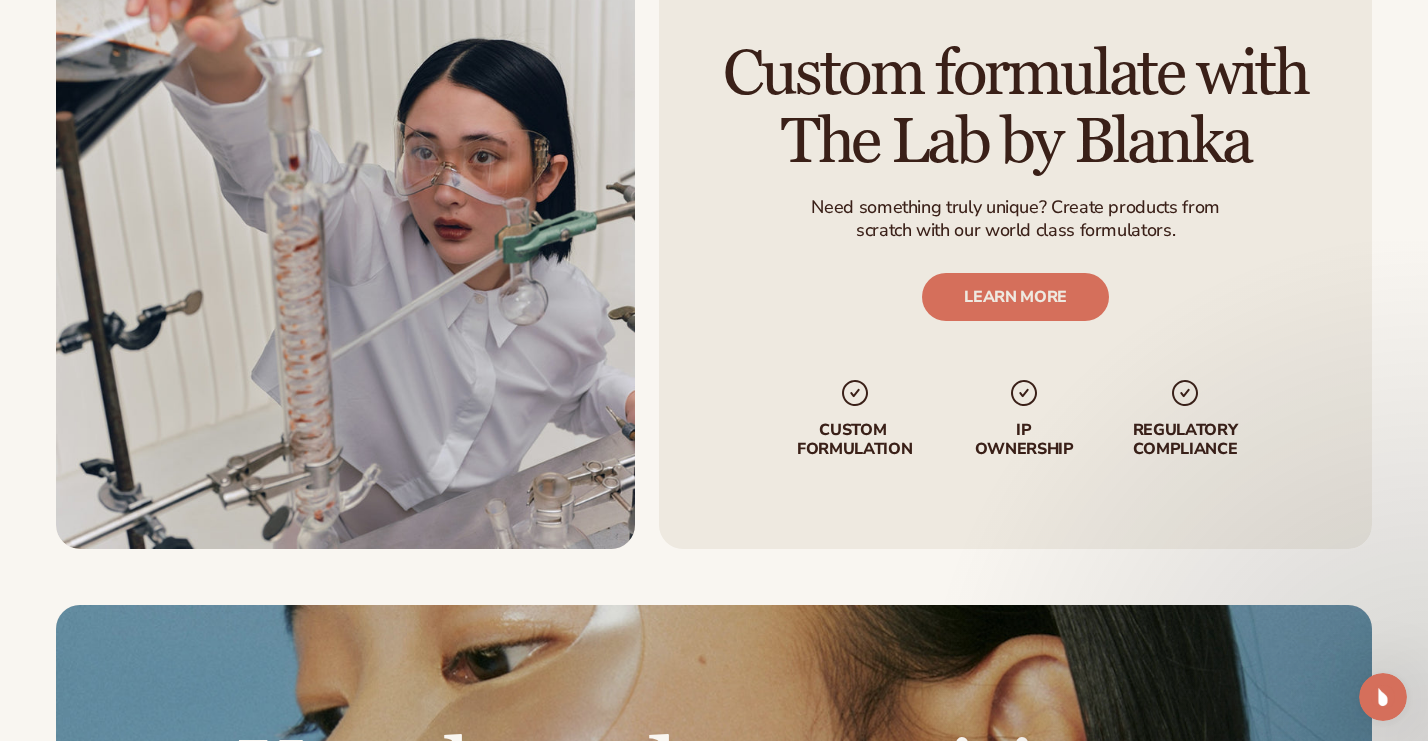 scroll, scrollTop: 0, scrollLeft: 0, axis: both 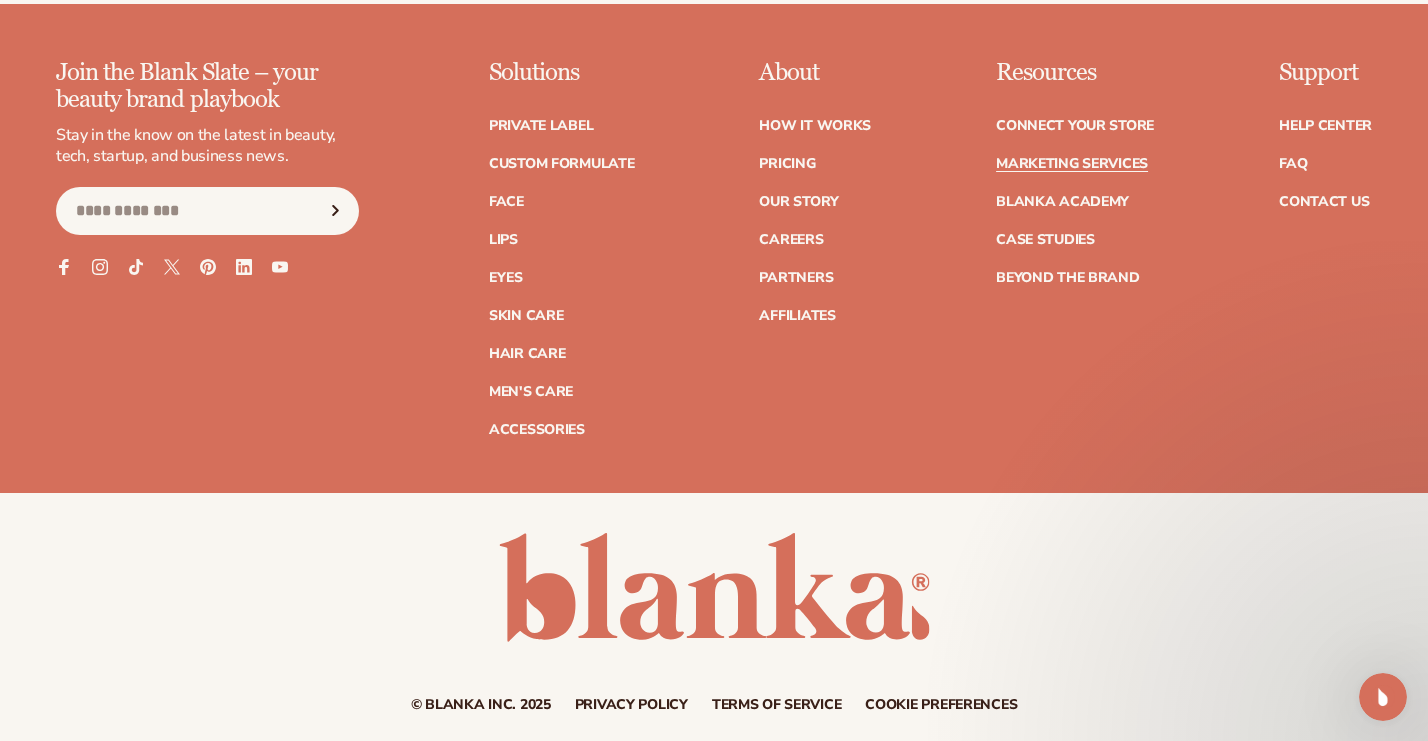 click on "Marketing services" at bounding box center [1072, 164] 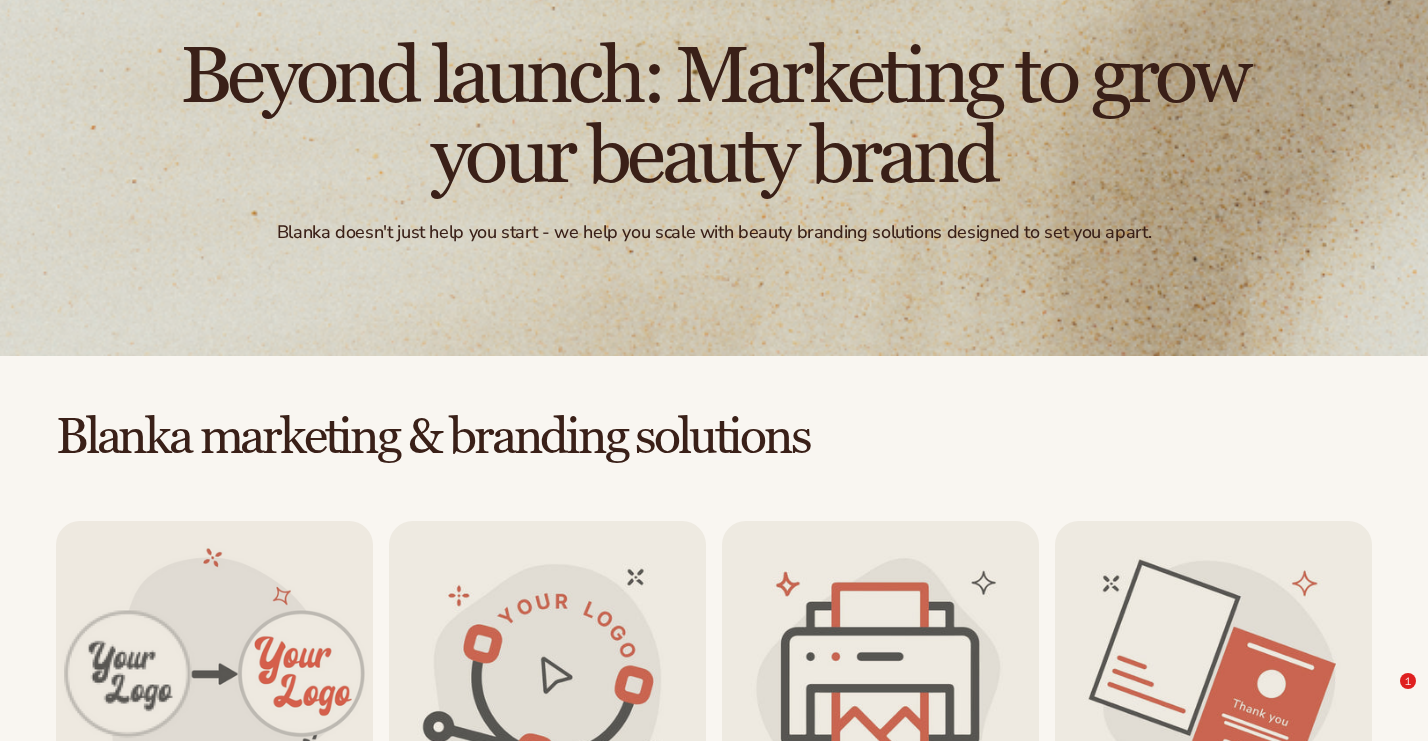 scroll, scrollTop: 473, scrollLeft: 0, axis: vertical 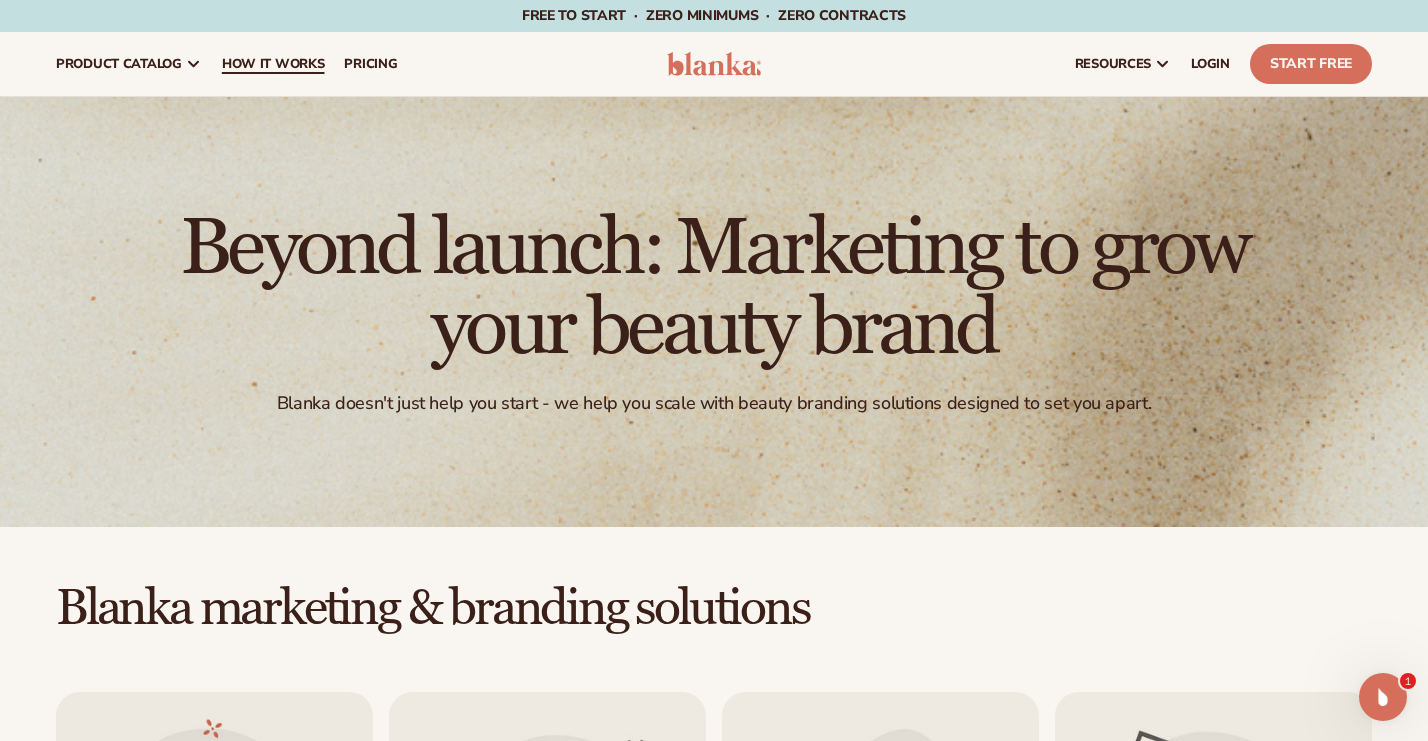 click on "How It Works" at bounding box center (273, 64) 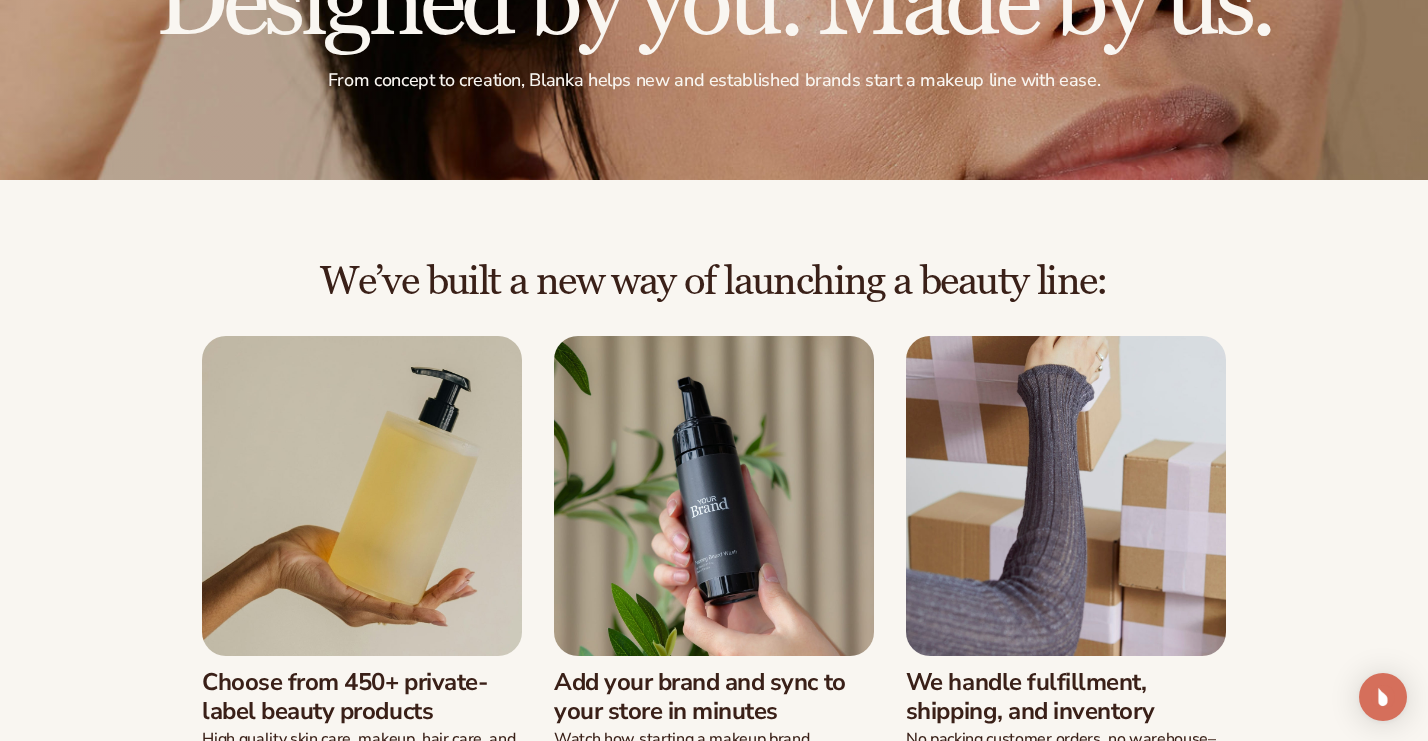 scroll, scrollTop: 653, scrollLeft: 0, axis: vertical 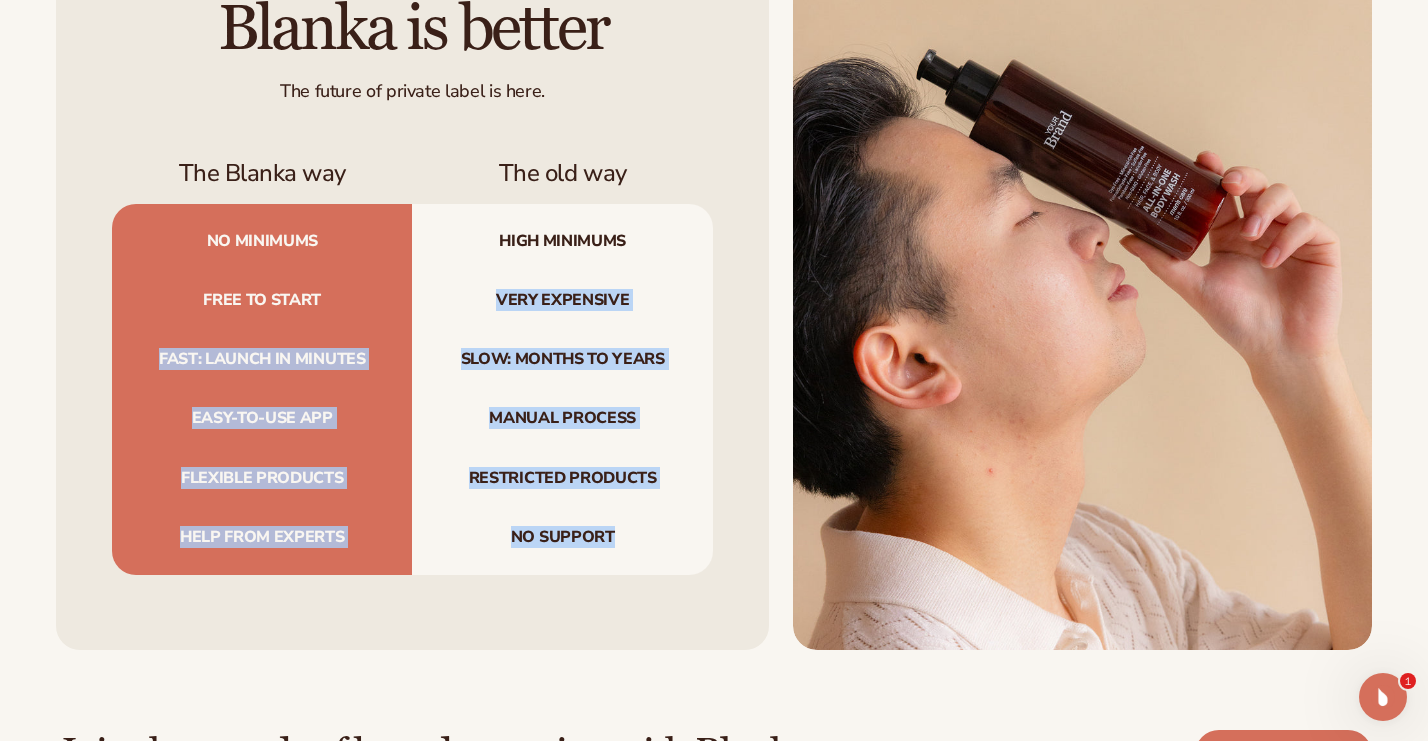 drag, startPoint x: 498, startPoint y: 299, endPoint x: 685, endPoint y: 530, distance: 297.20364 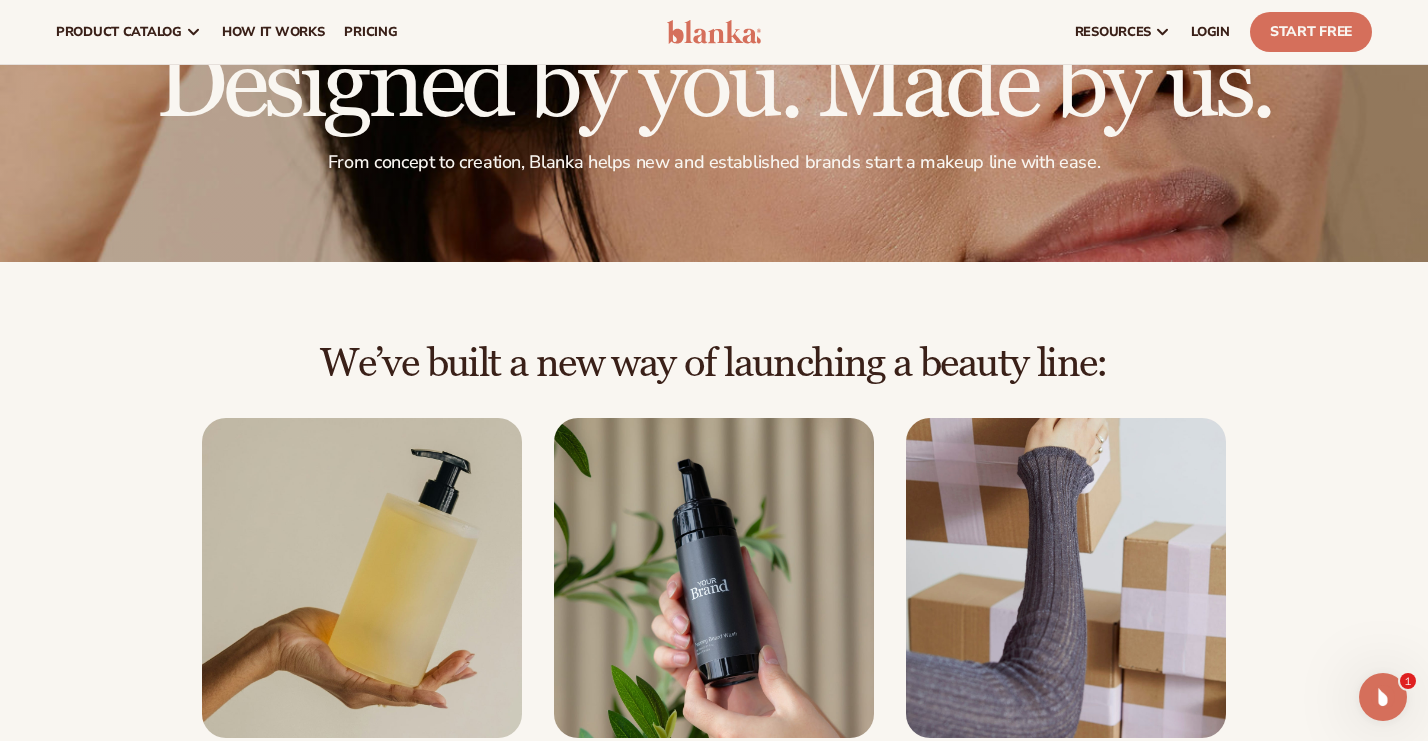 scroll, scrollTop: 0, scrollLeft: 0, axis: both 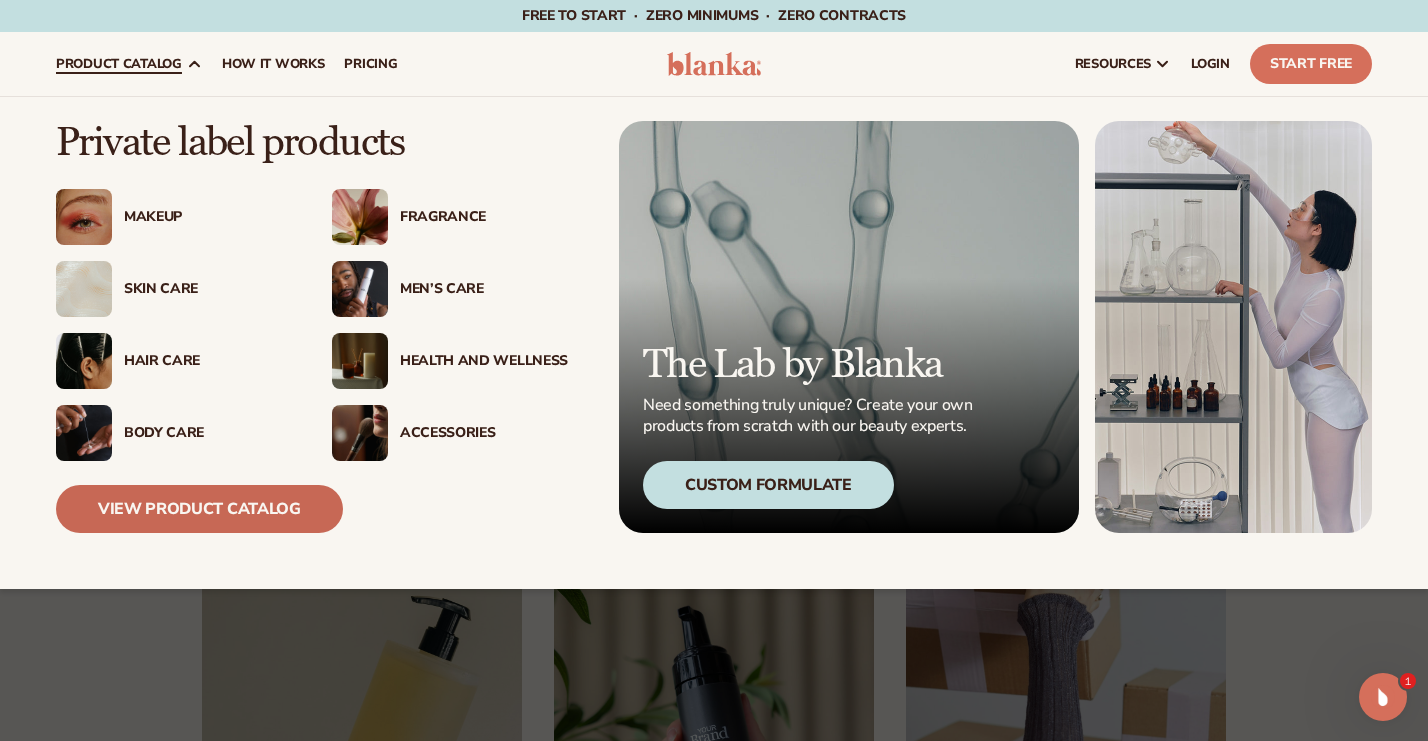 click on "View Product Catalog" at bounding box center (199, 509) 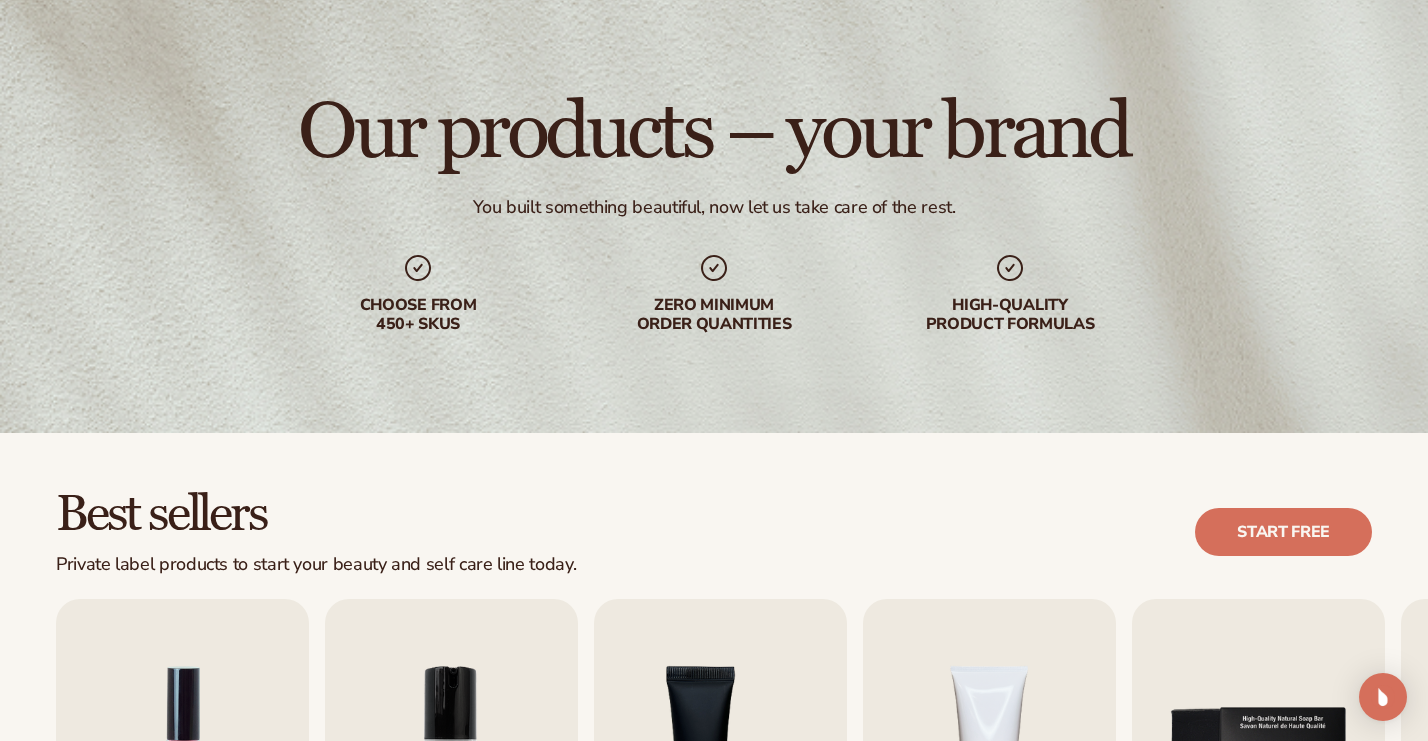 scroll, scrollTop: 631, scrollLeft: 0, axis: vertical 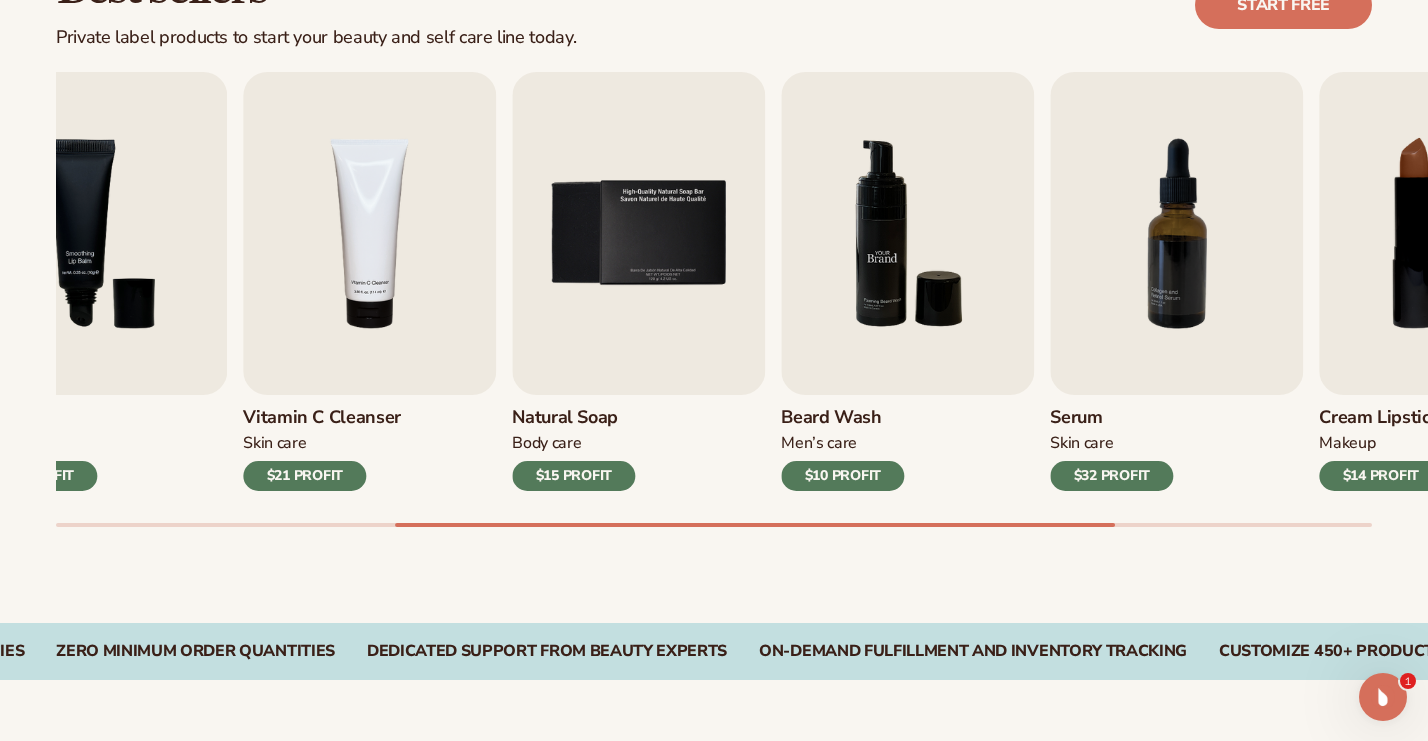 click at bounding box center [907, 233] 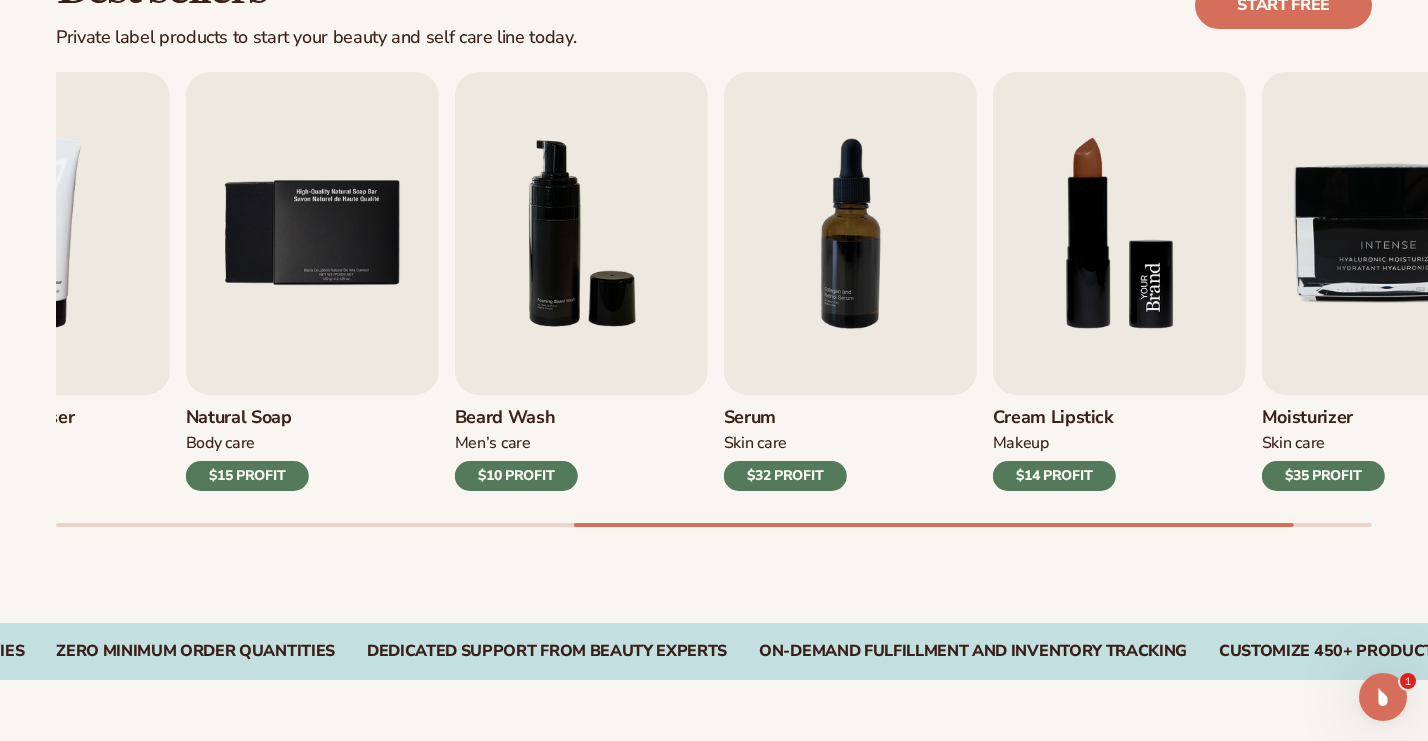 click at bounding box center [1119, 233] 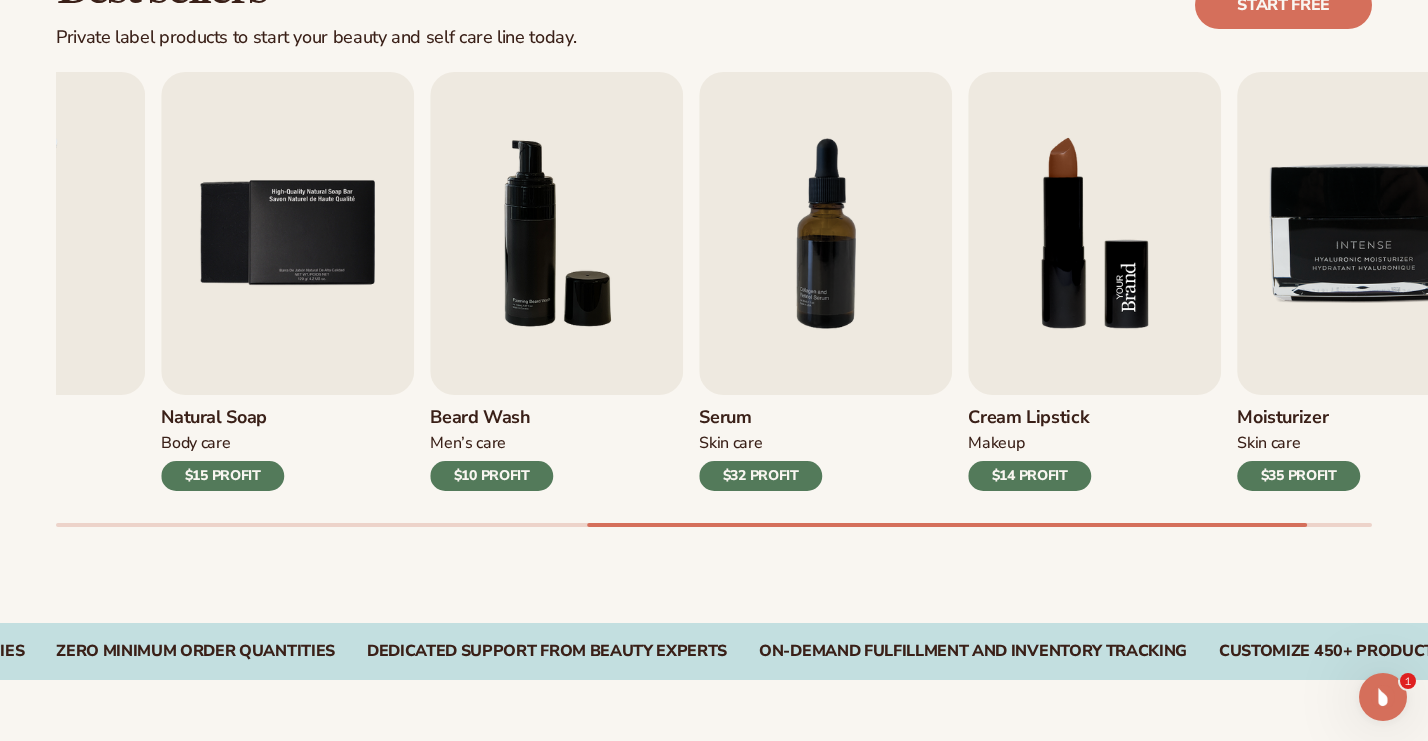 click at bounding box center [1094, 233] 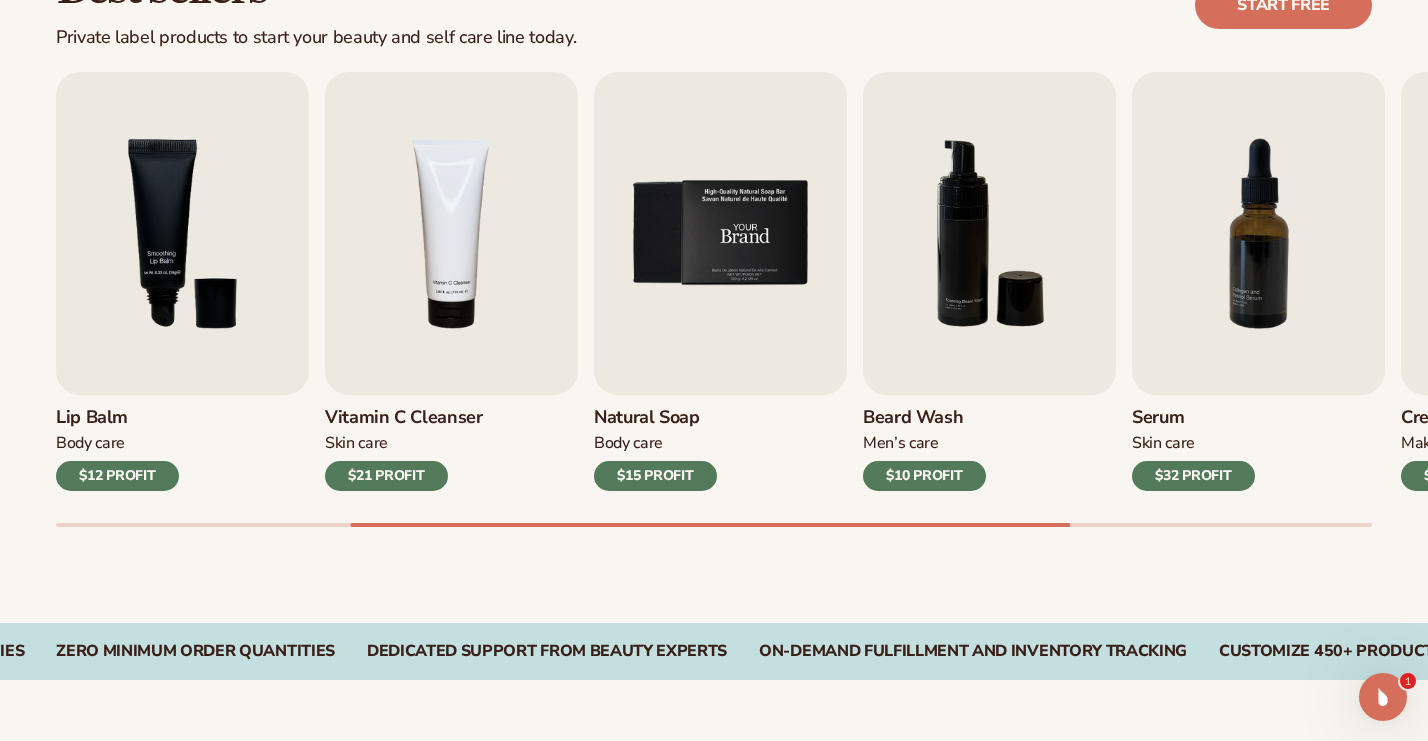 click at bounding box center (720, 233) 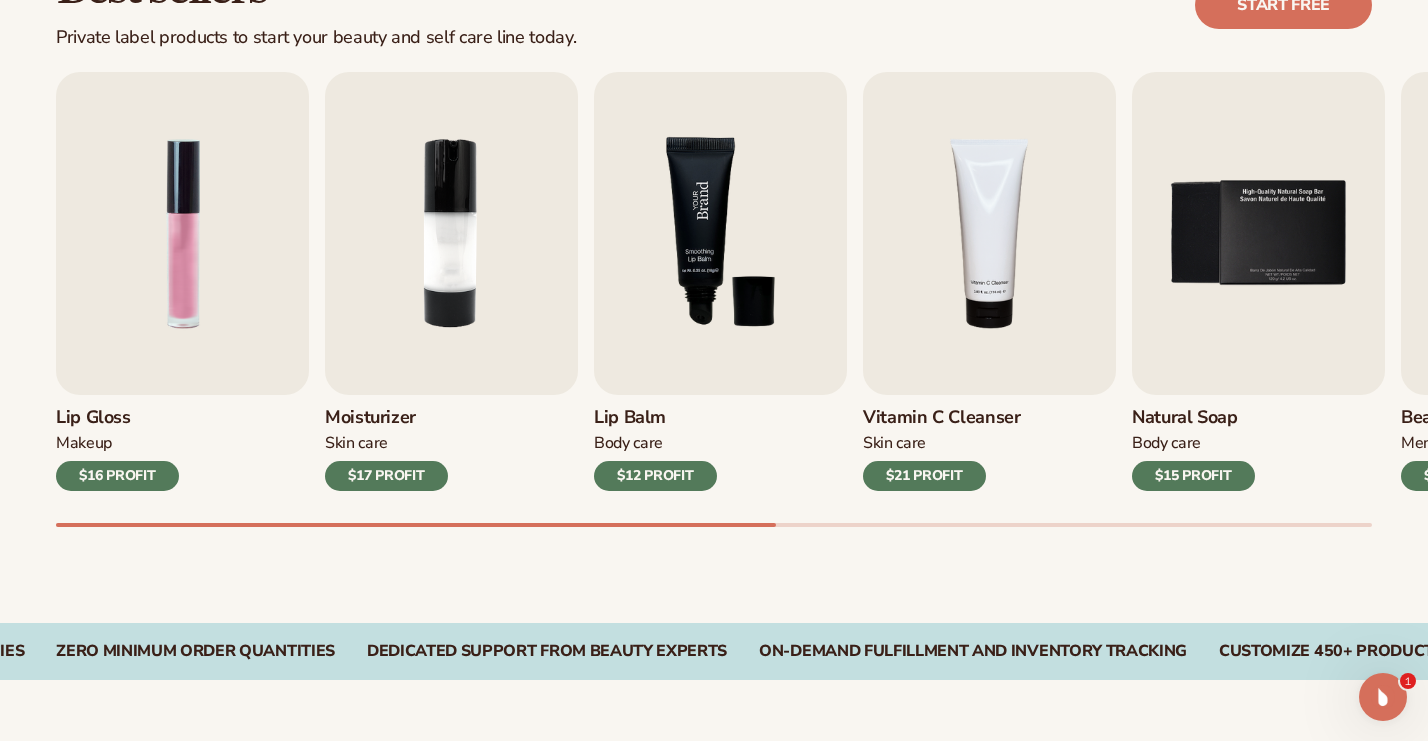 click on "Lip Gloss
Makeup
$16 PROFIT
Moisturizer
Skin Care
$17 PROFIT
Lip Balm" at bounding box center [714, 281] 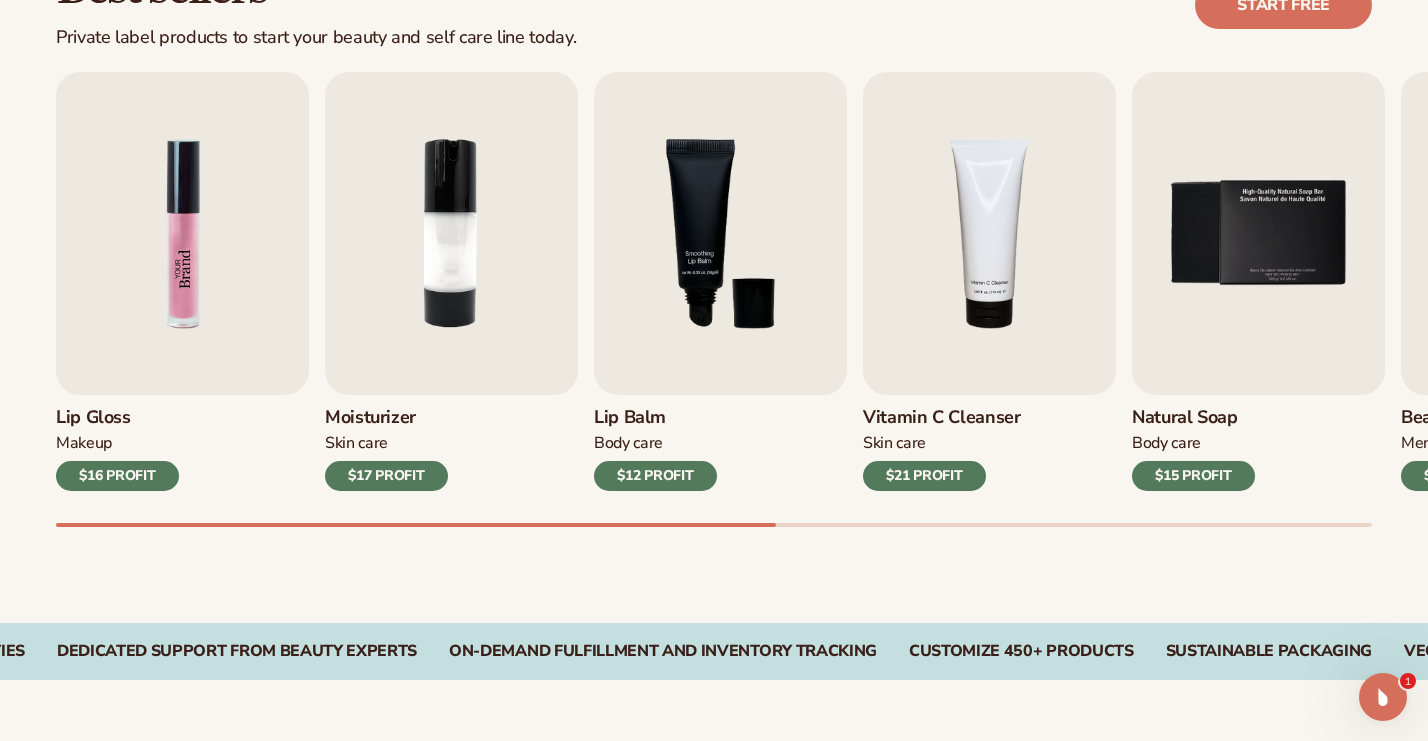 click at bounding box center (182, 233) 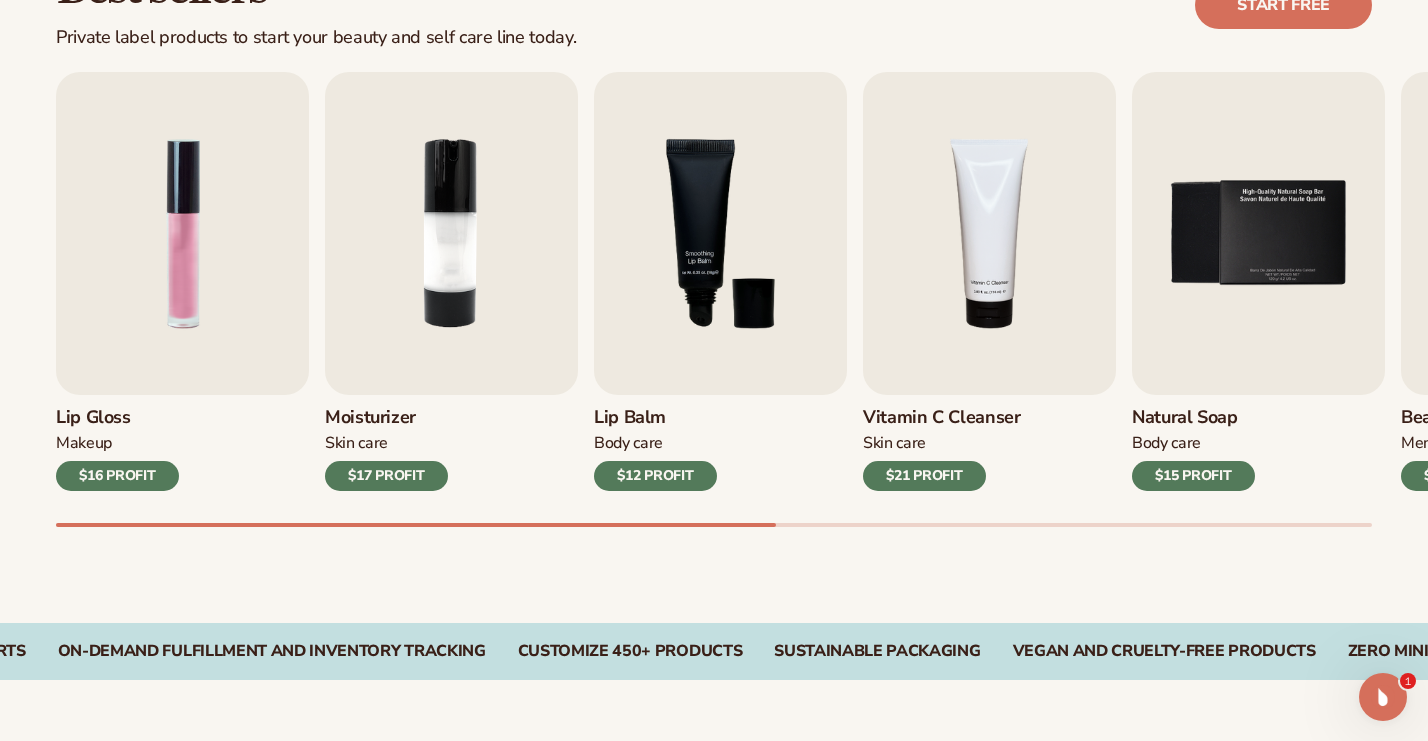 click on "$16 PROFIT" at bounding box center (117, 476) 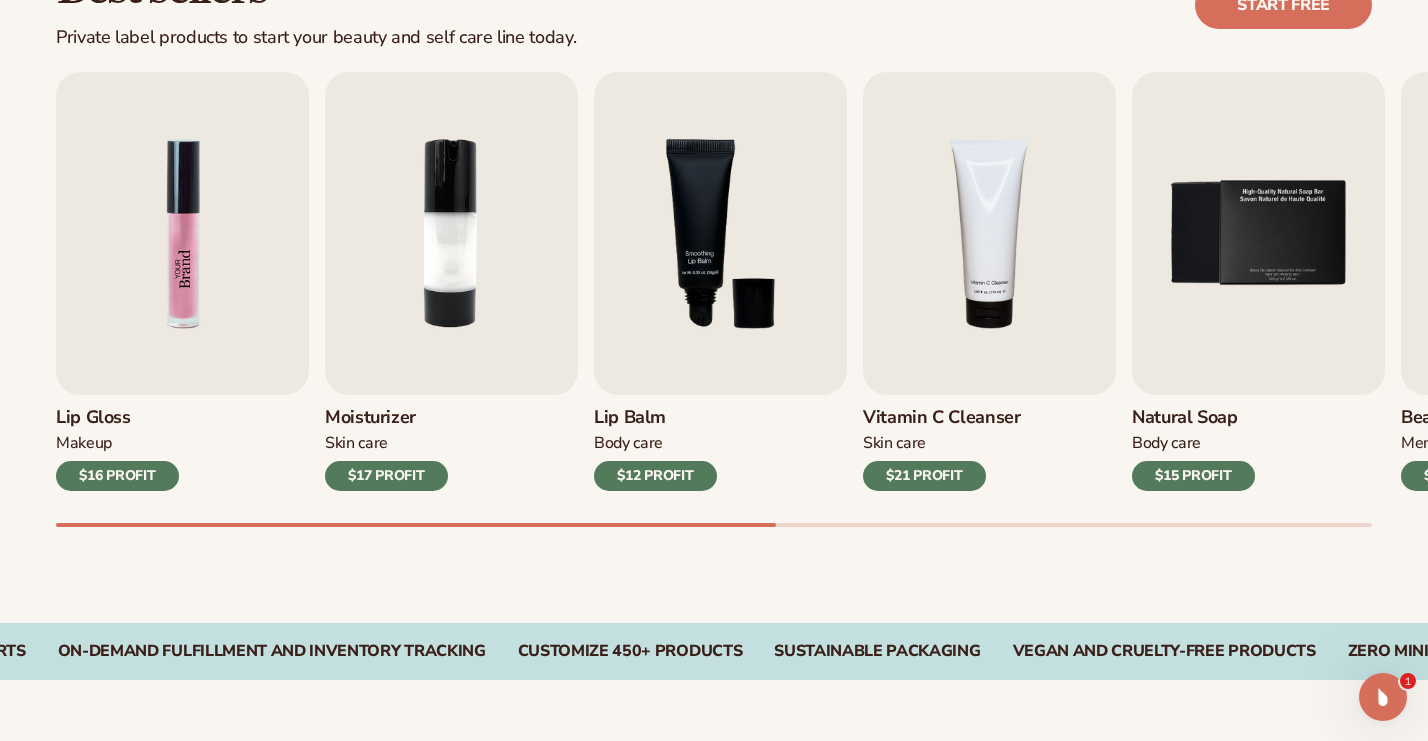 click at bounding box center (182, 233) 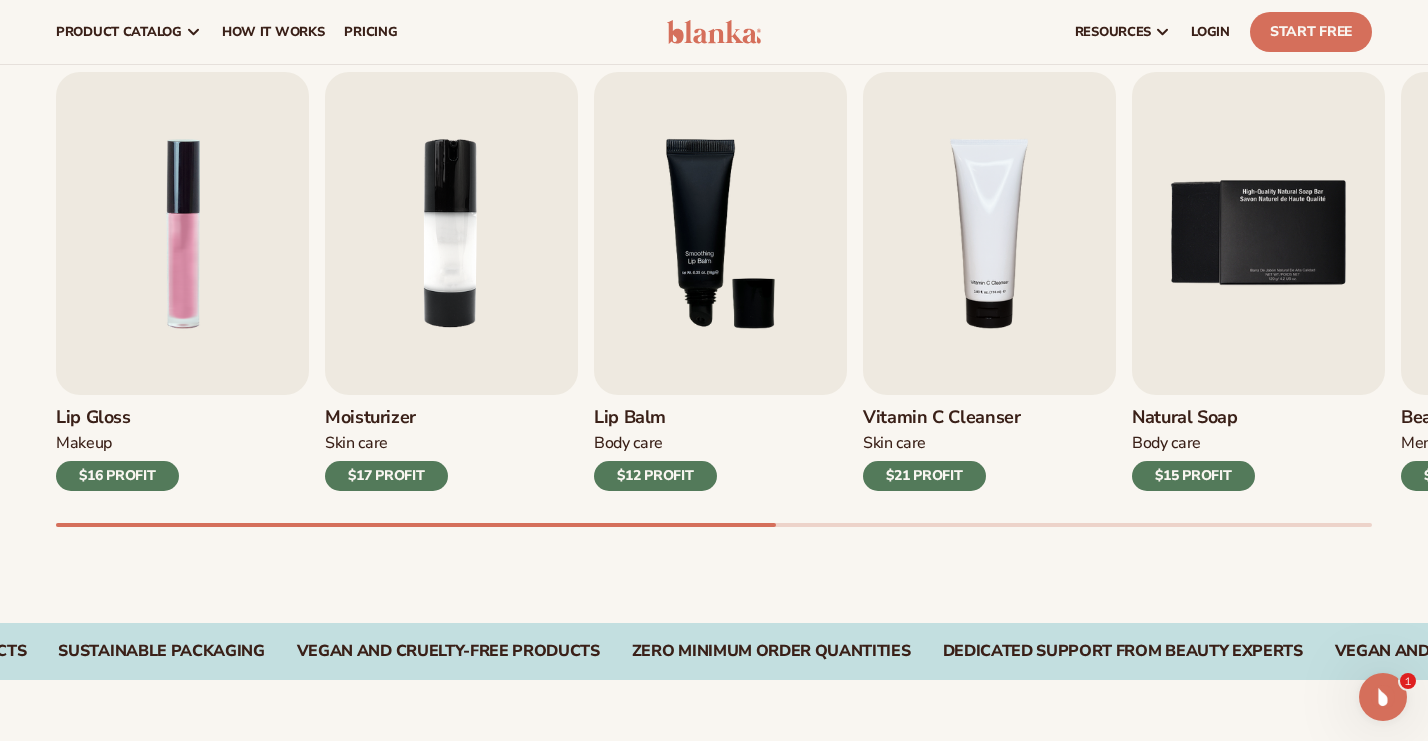 scroll, scrollTop: 0, scrollLeft: 0, axis: both 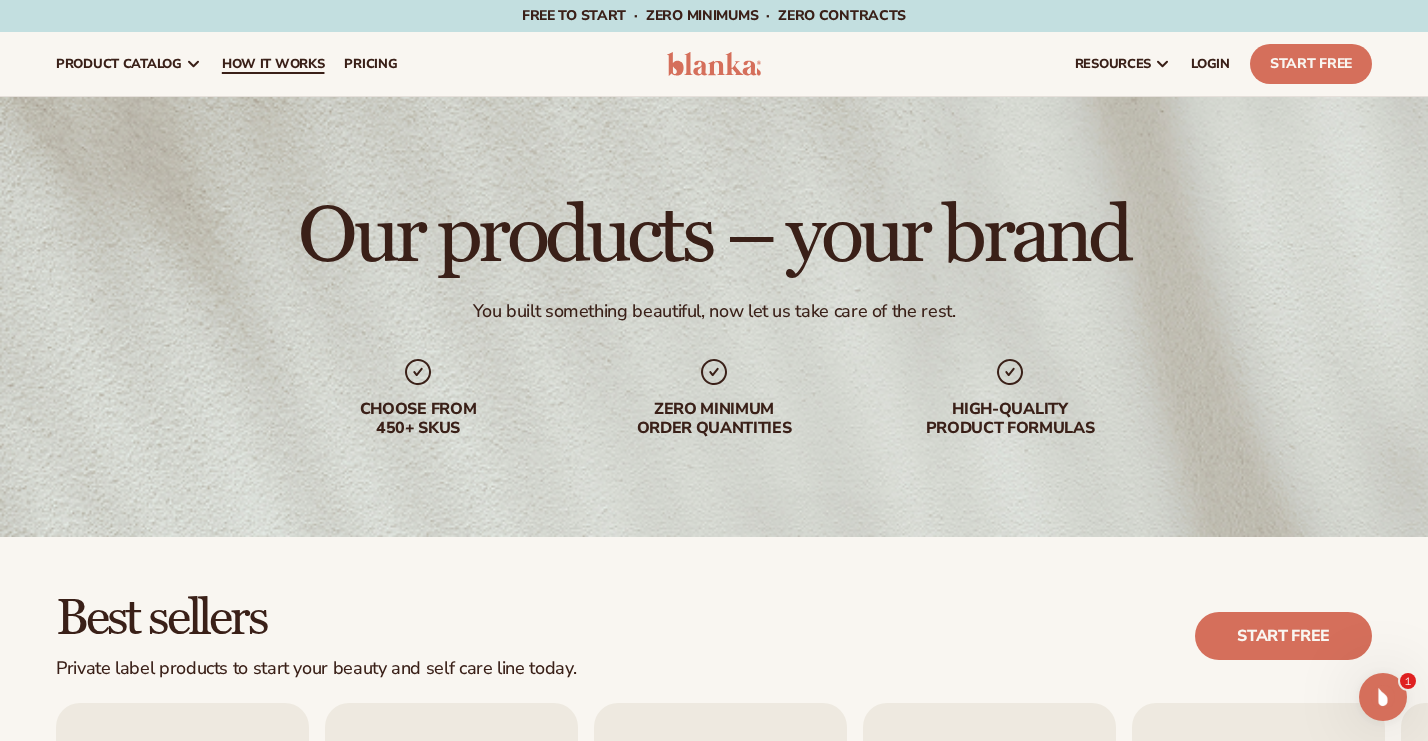 click on "How It Works" at bounding box center (273, 64) 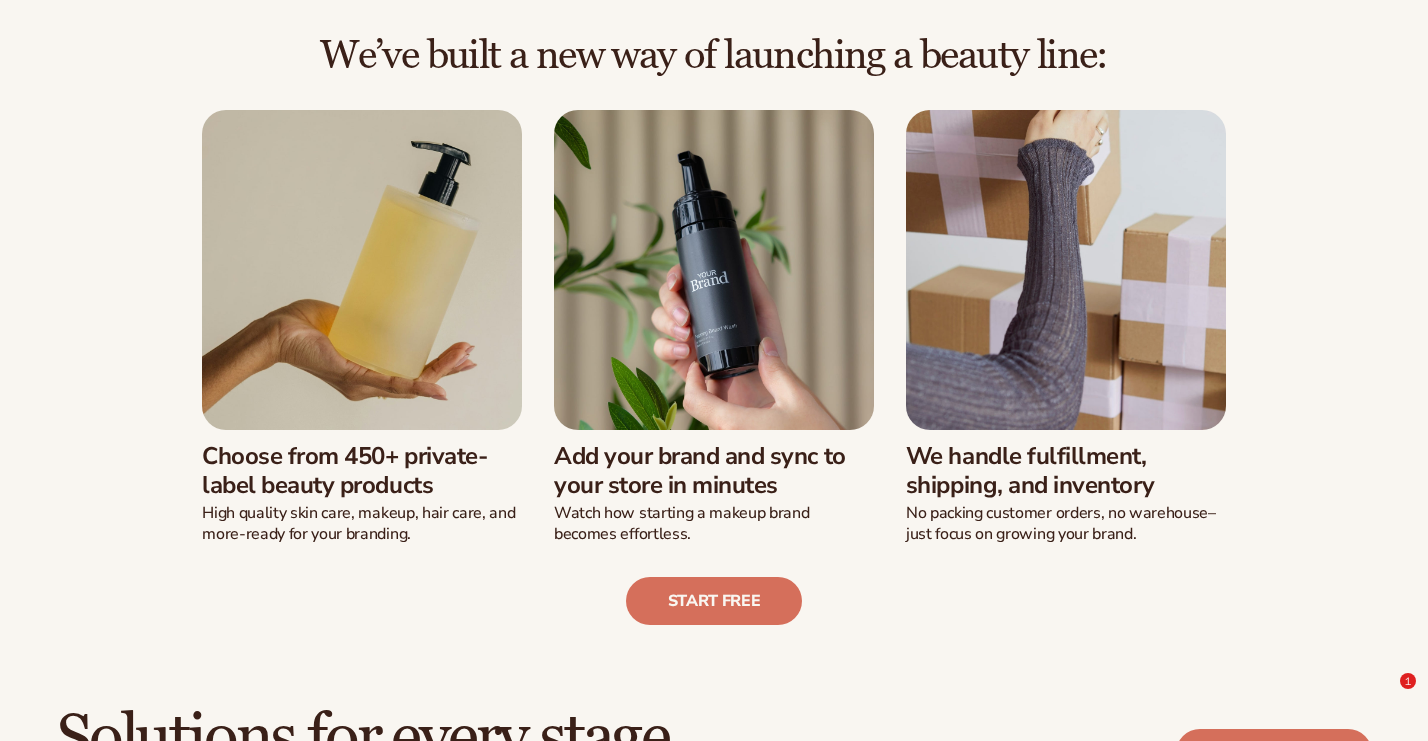 scroll, scrollTop: 470, scrollLeft: 0, axis: vertical 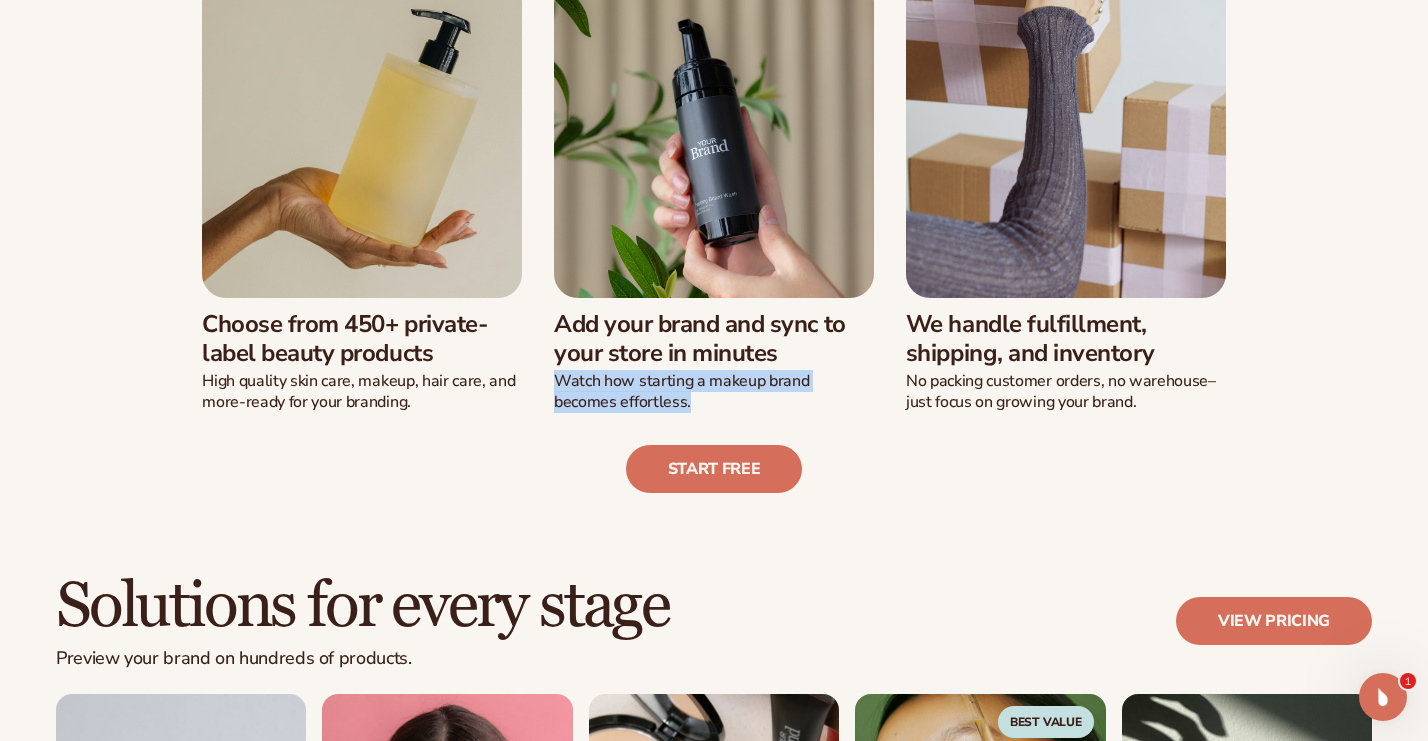 drag, startPoint x: 558, startPoint y: 383, endPoint x: 835, endPoint y: 397, distance: 277.35358 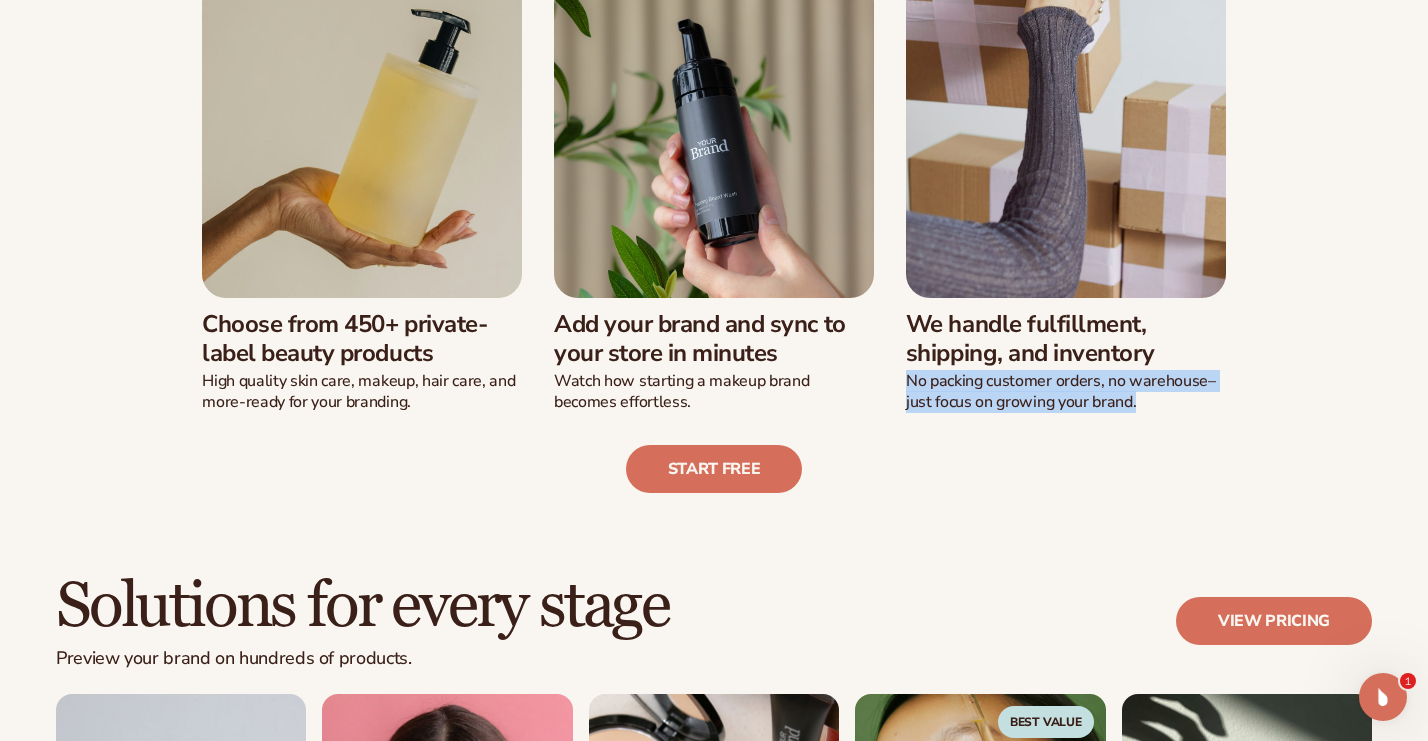 drag, startPoint x: 908, startPoint y: 381, endPoint x: 1176, endPoint y: 409, distance: 269.4587 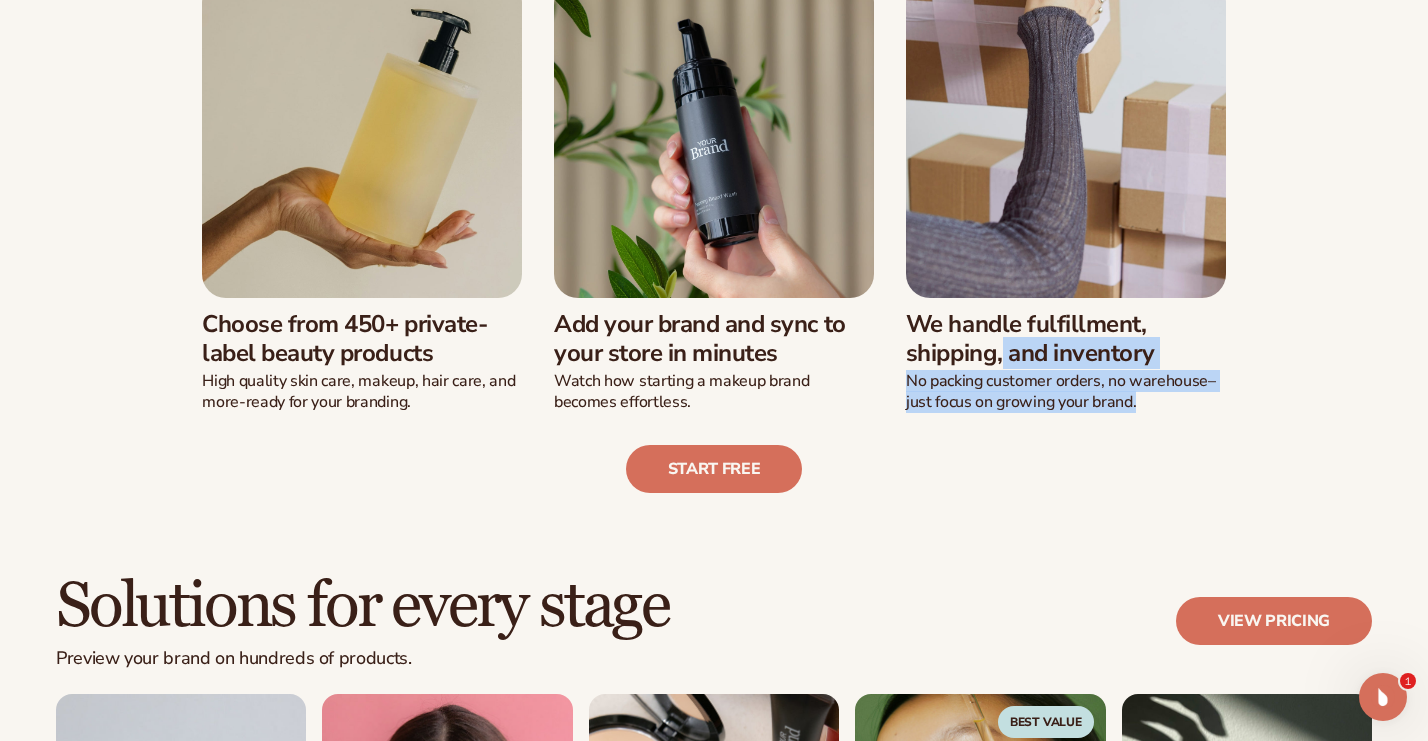 drag, startPoint x: 1176, startPoint y: 409, endPoint x: 948, endPoint y: 337, distance: 239.09831 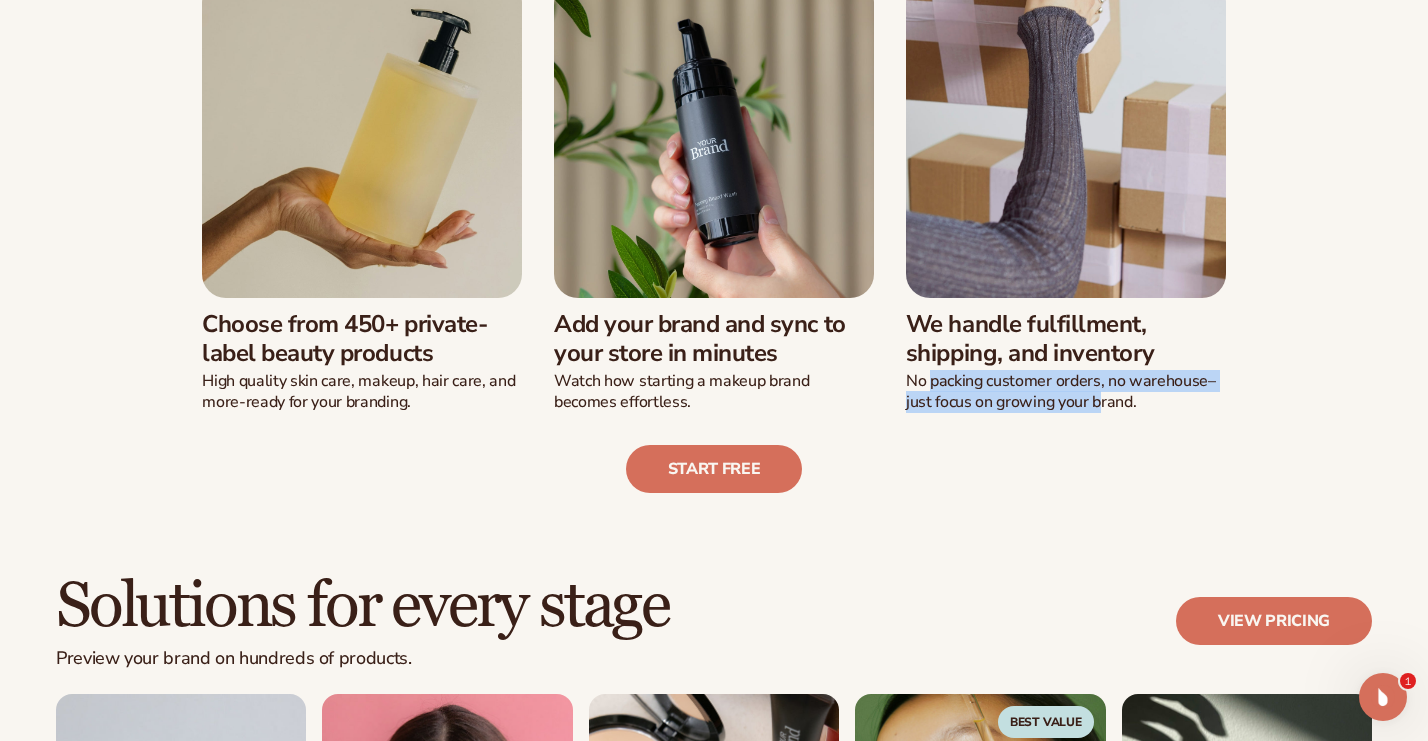drag, startPoint x: 928, startPoint y: 387, endPoint x: 1124, endPoint y: 410, distance: 197.34488 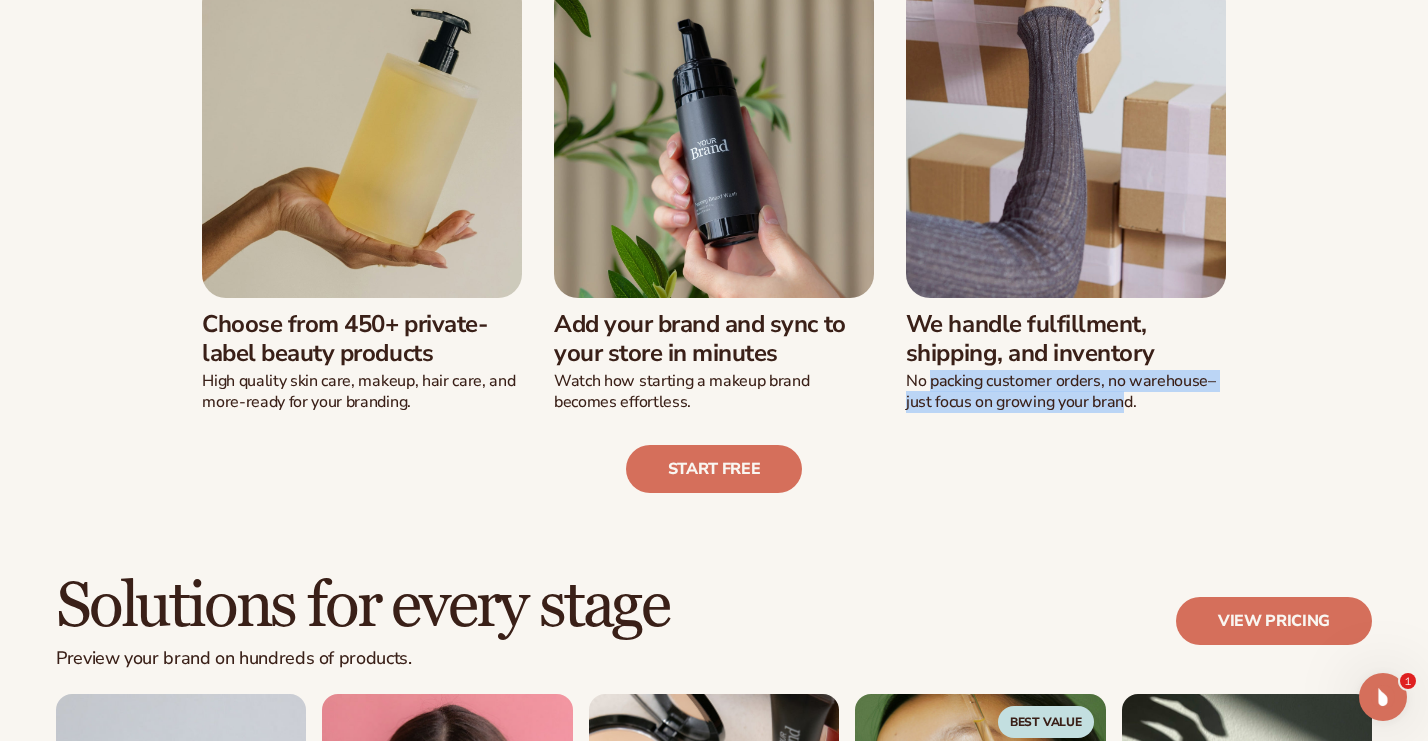 click on "No packing customer orders, no warehouse–just focus on growing your brand." at bounding box center [1066, 392] 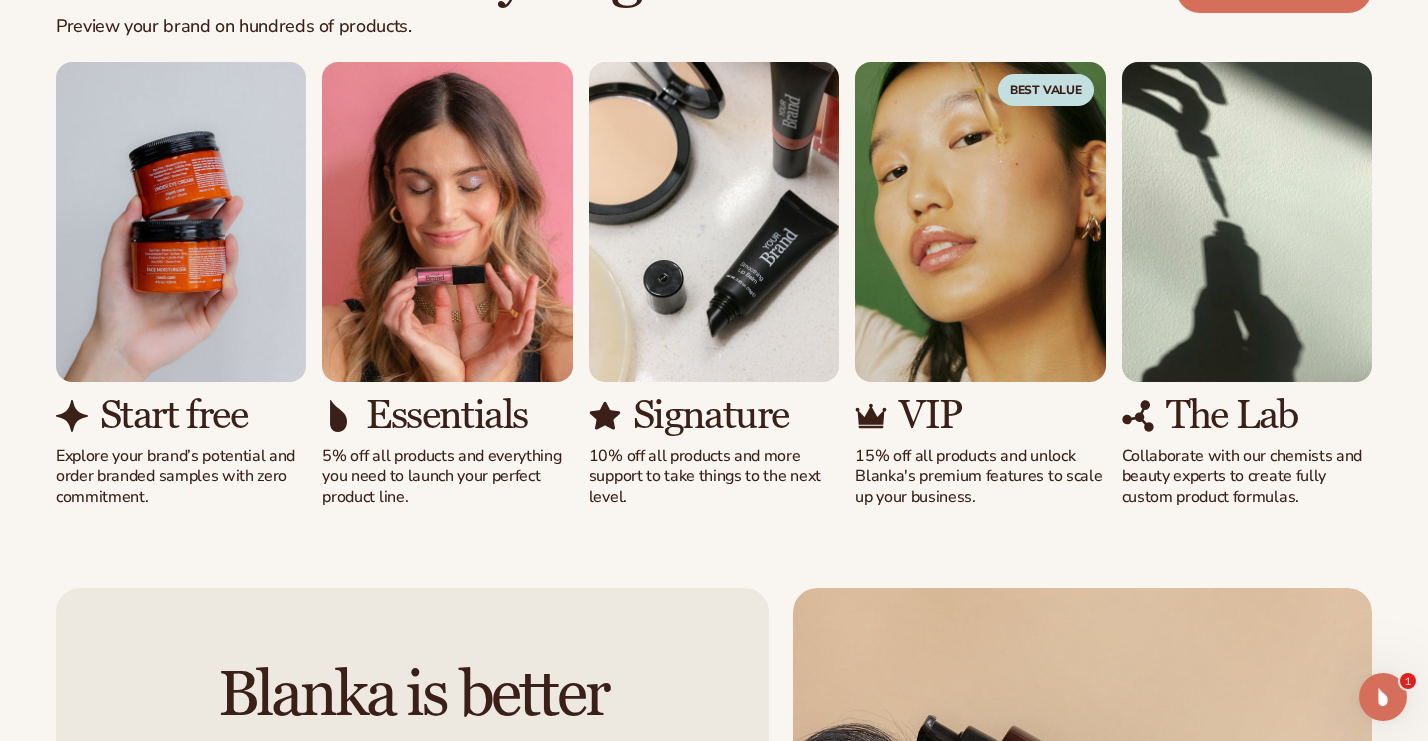 scroll, scrollTop: 1238, scrollLeft: 0, axis: vertical 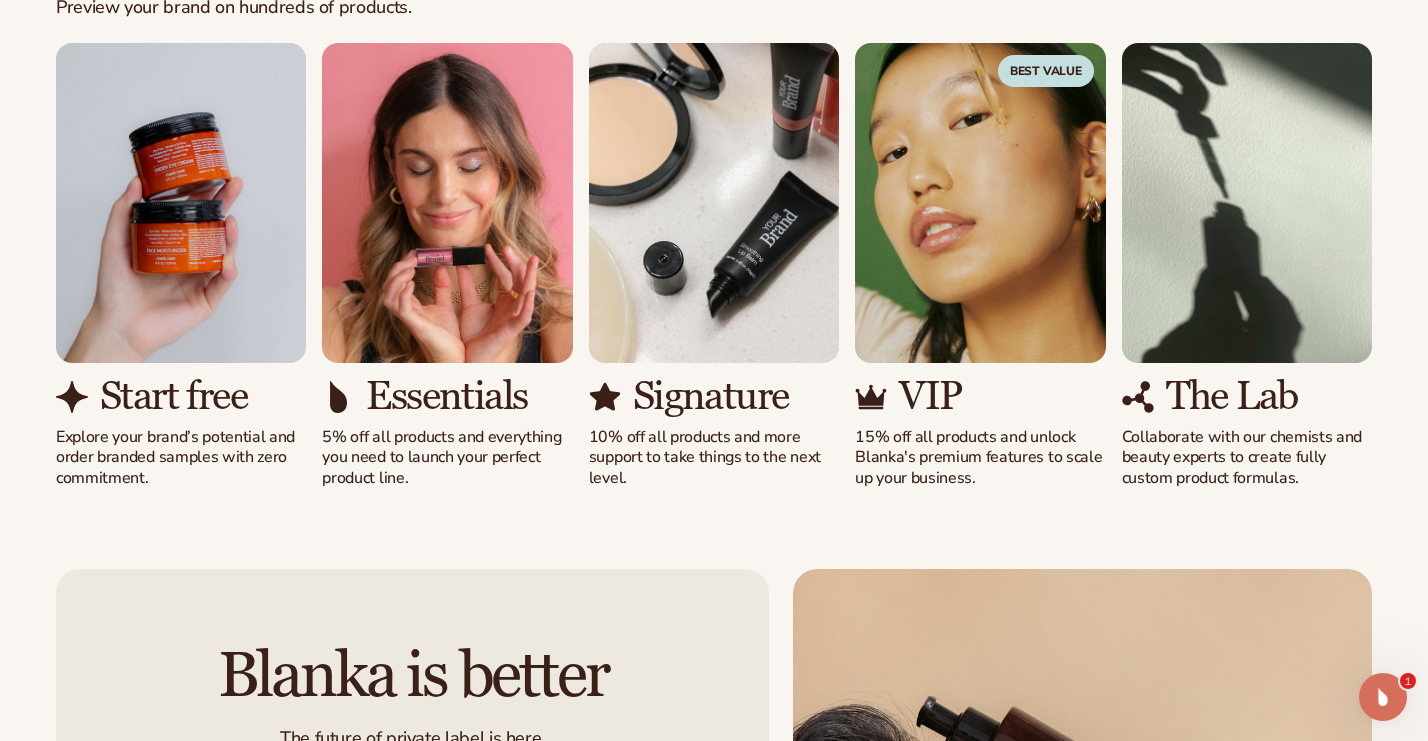 click on "Explore your brand’s potential and order branded samples with zero commitment." at bounding box center [181, 458] 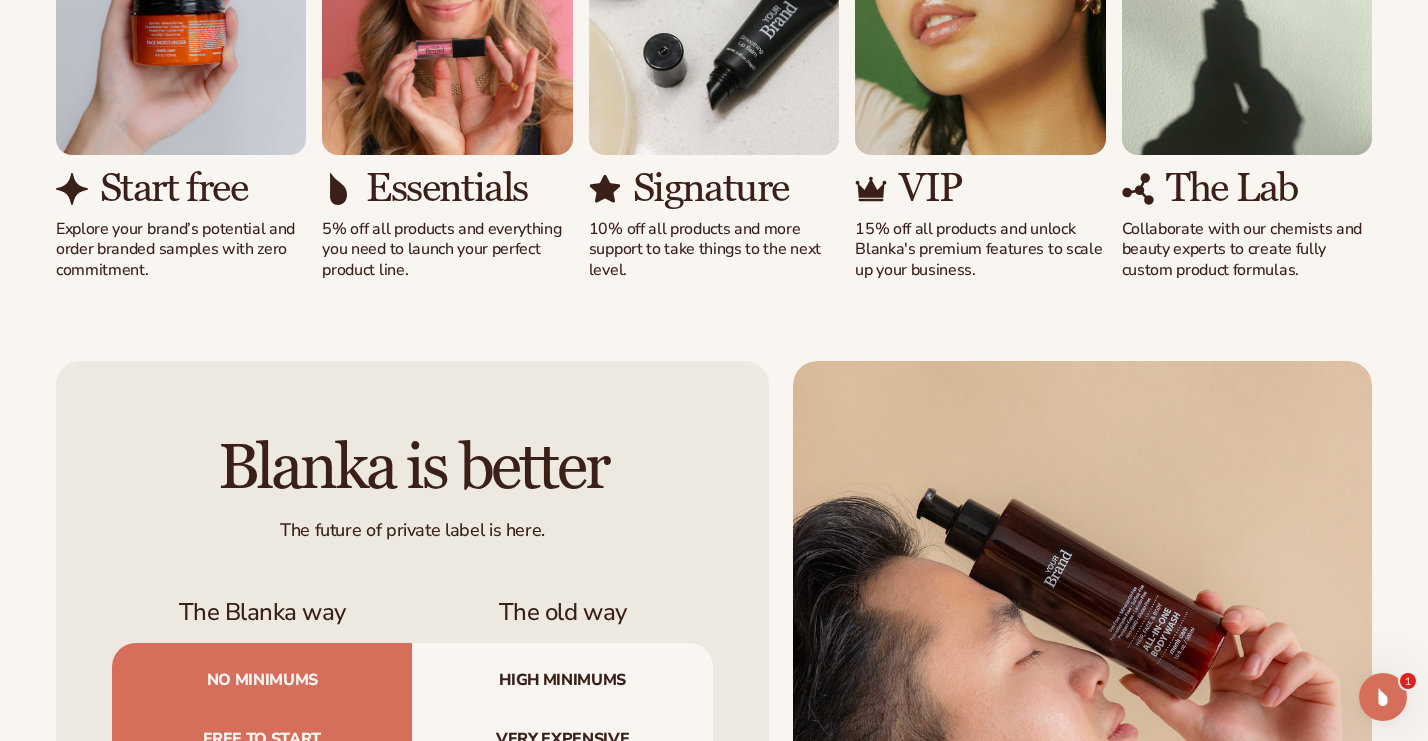 scroll, scrollTop: 1449, scrollLeft: 0, axis: vertical 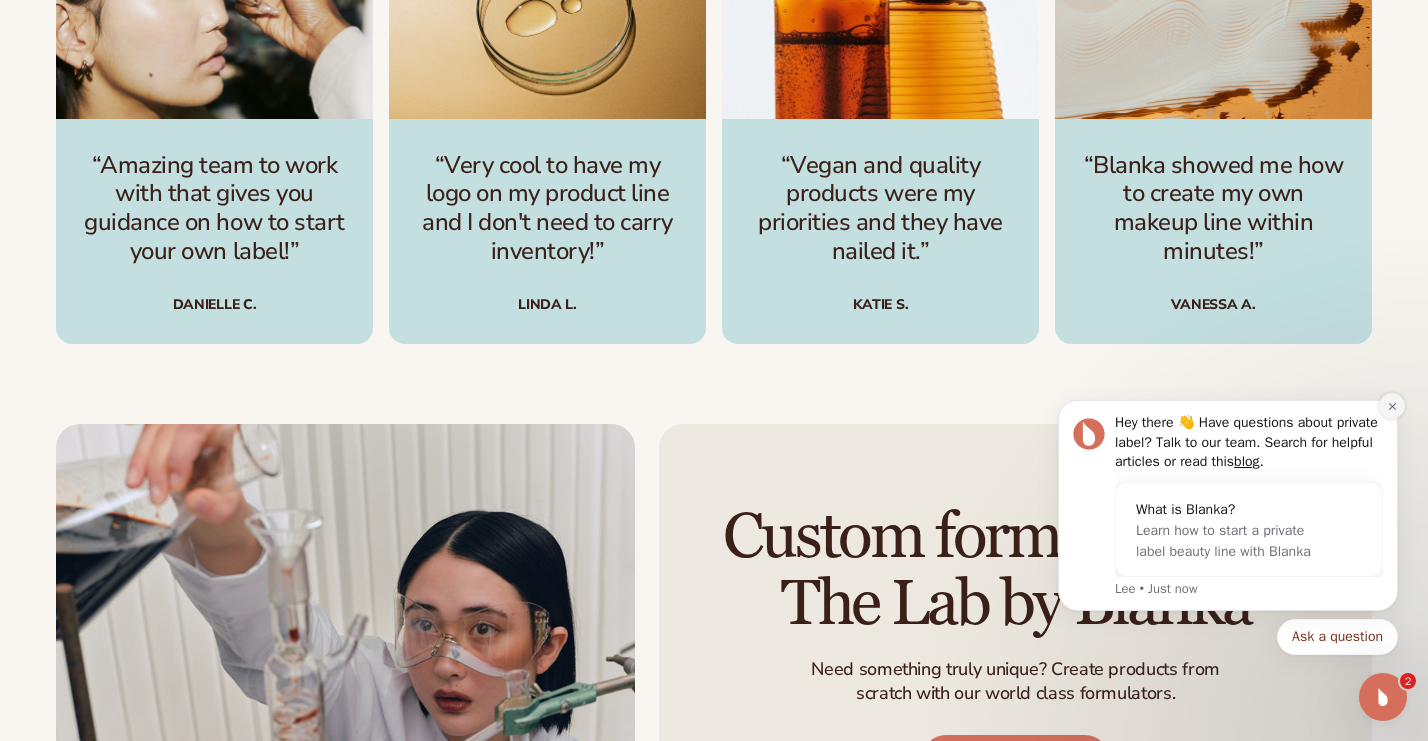 click 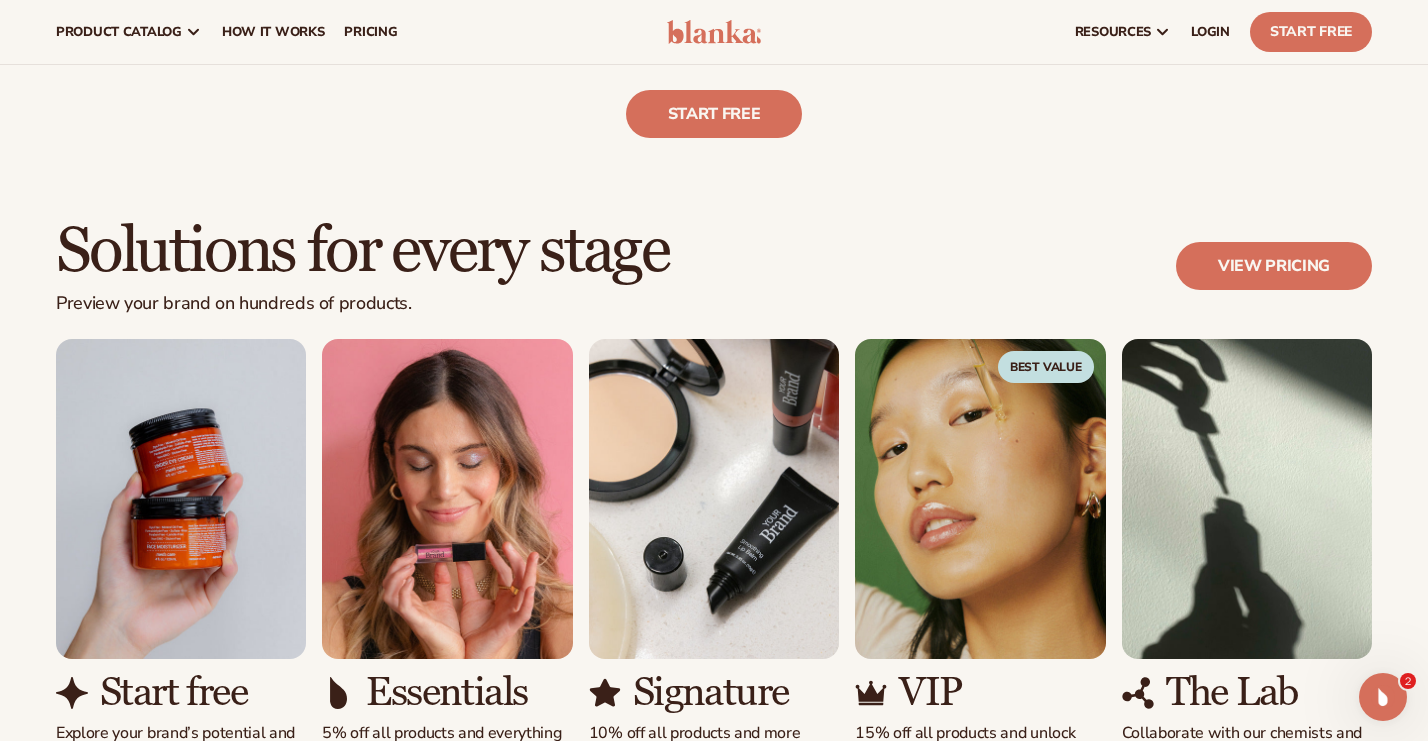 scroll, scrollTop: 0, scrollLeft: 0, axis: both 